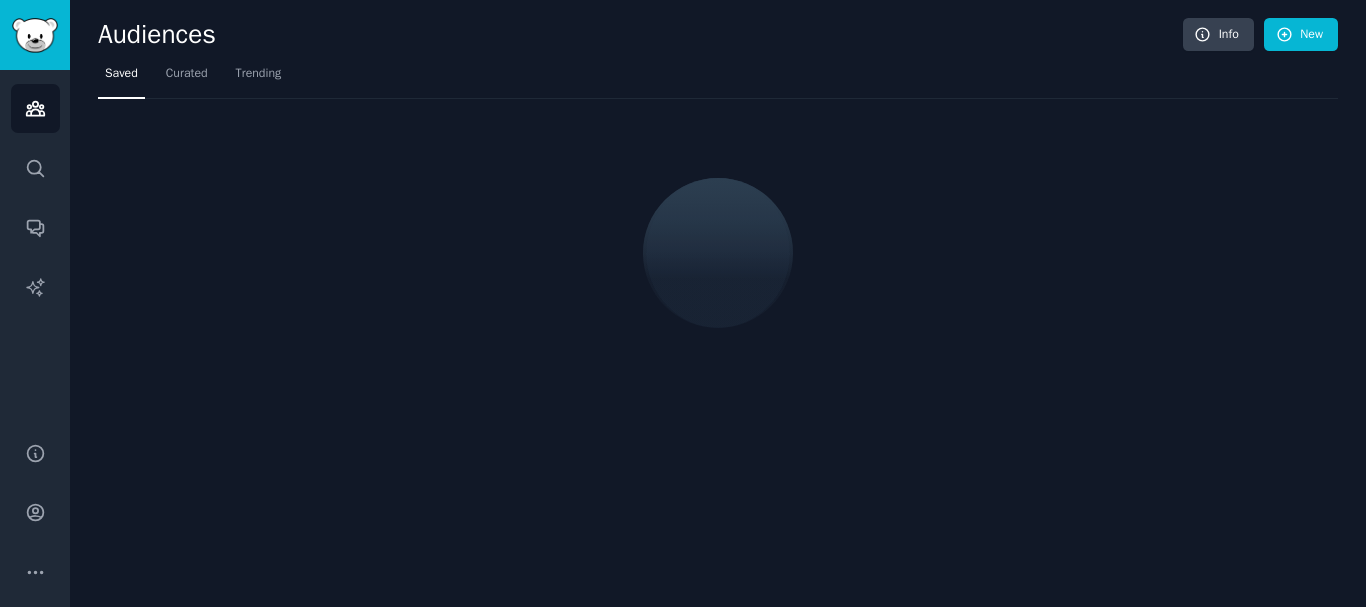 scroll, scrollTop: 0, scrollLeft: 0, axis: both 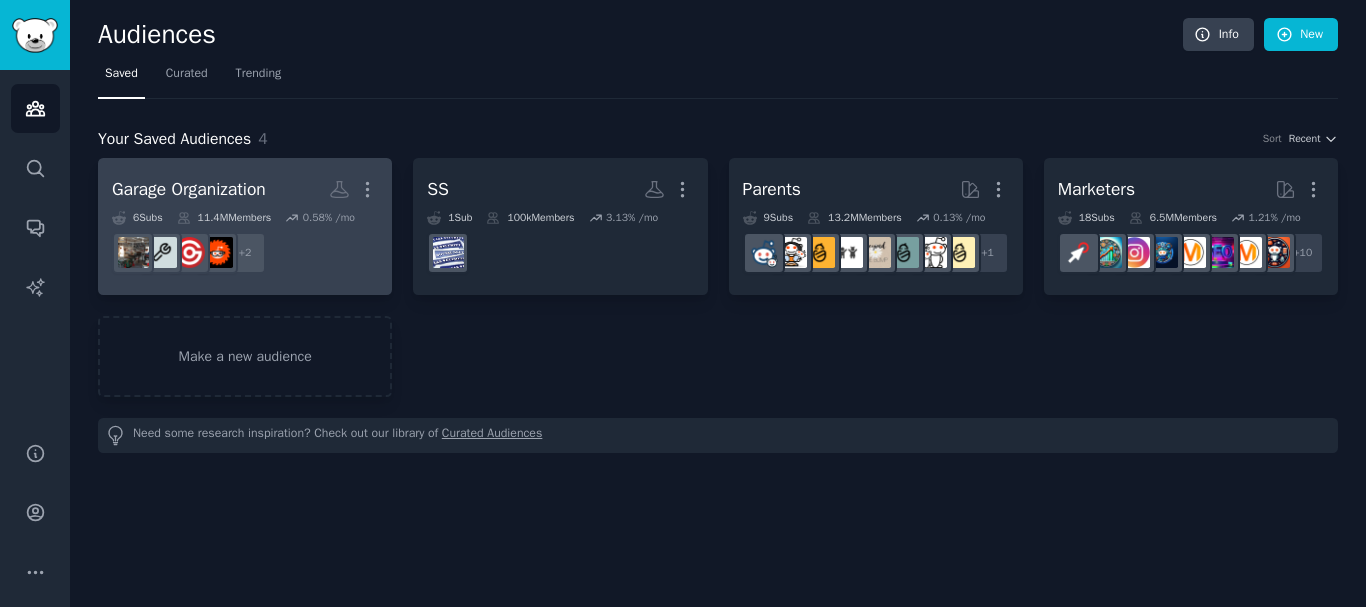 click on "Garage Organization More" at bounding box center (245, 189) 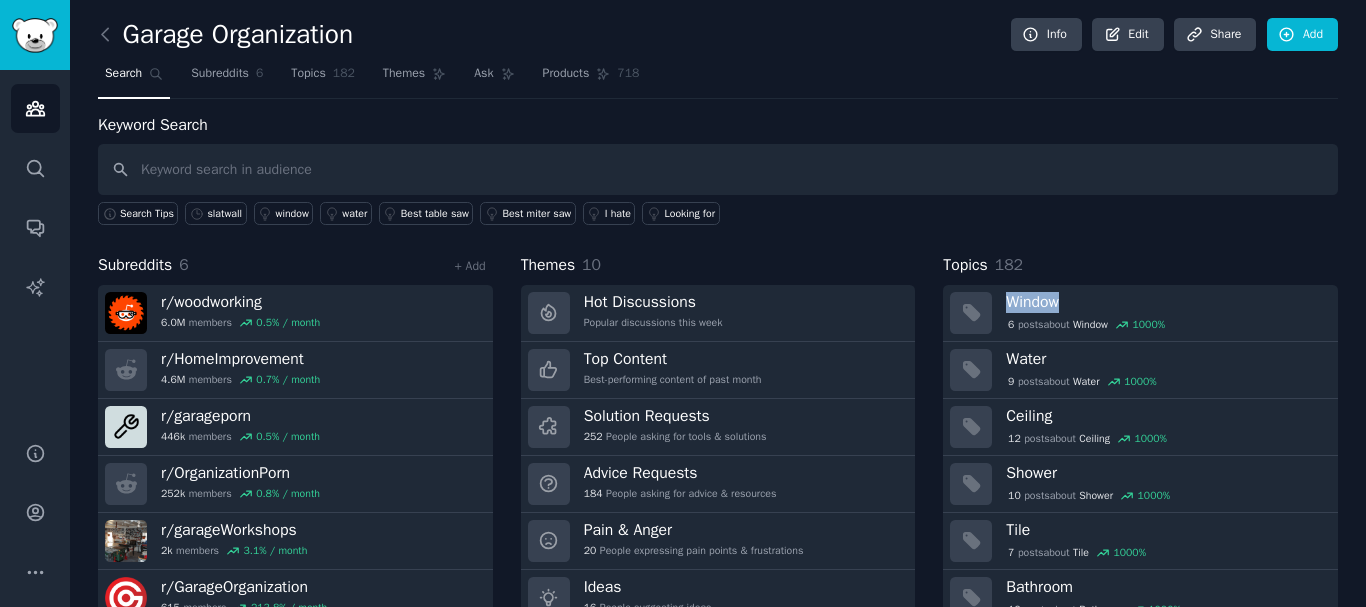 drag, startPoint x: 1351, startPoint y: 295, endPoint x: 1357, endPoint y: 245, distance: 50.358715 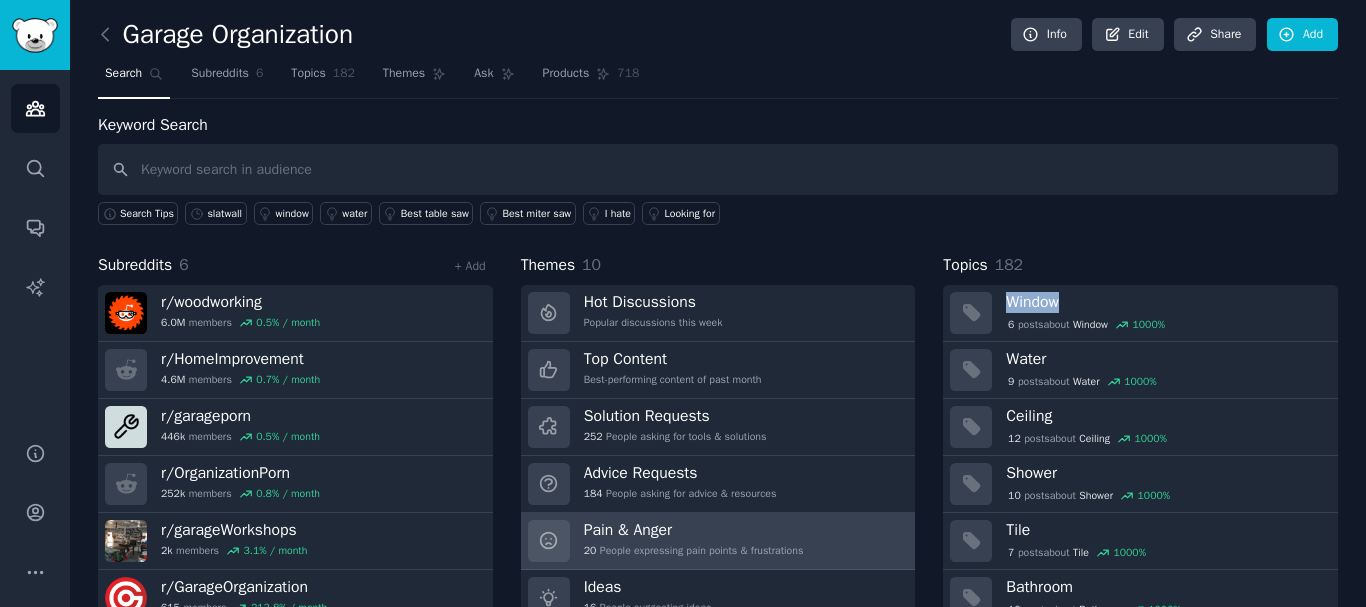click on "Pain & Anger 20 People expressing pain points & frustrations" at bounding box center (718, 541) 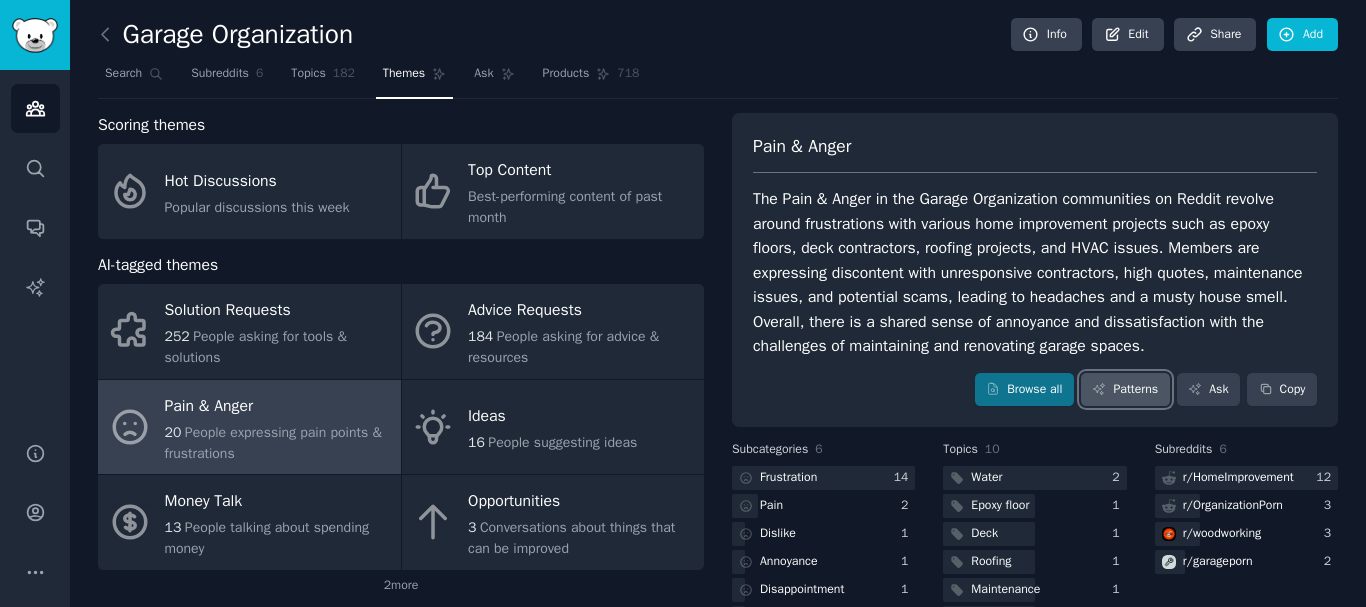 click on "Patterns" at bounding box center (1125, 390) 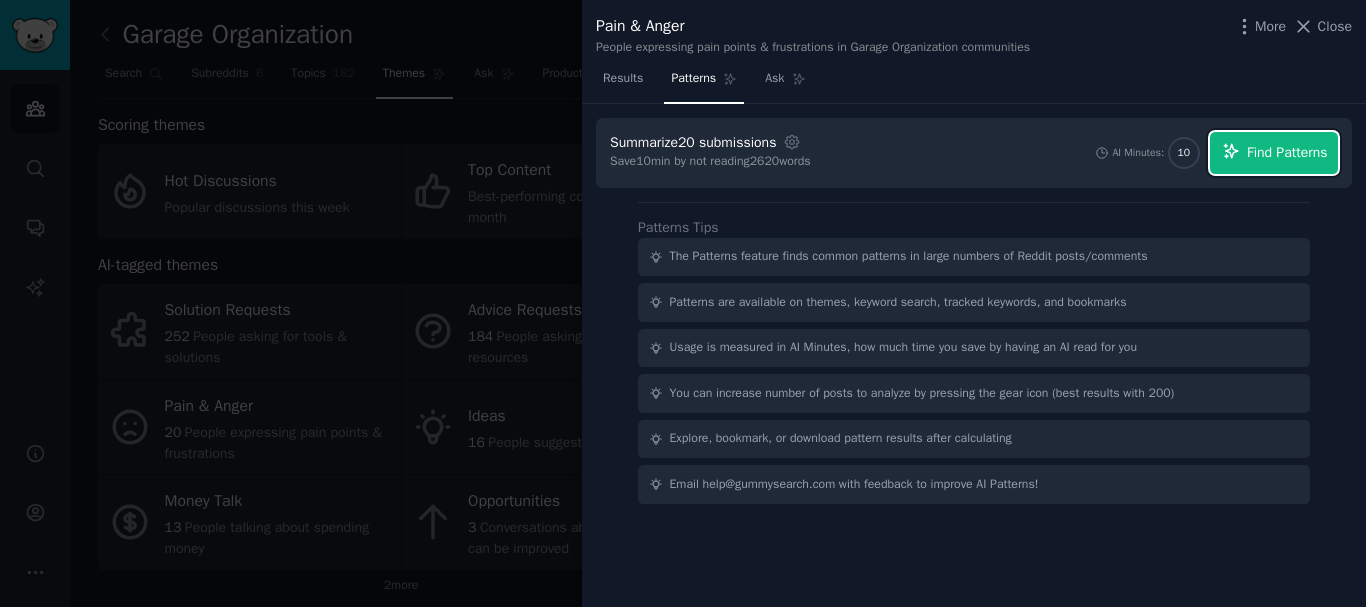 click on "Find Patterns" at bounding box center [1287, 152] 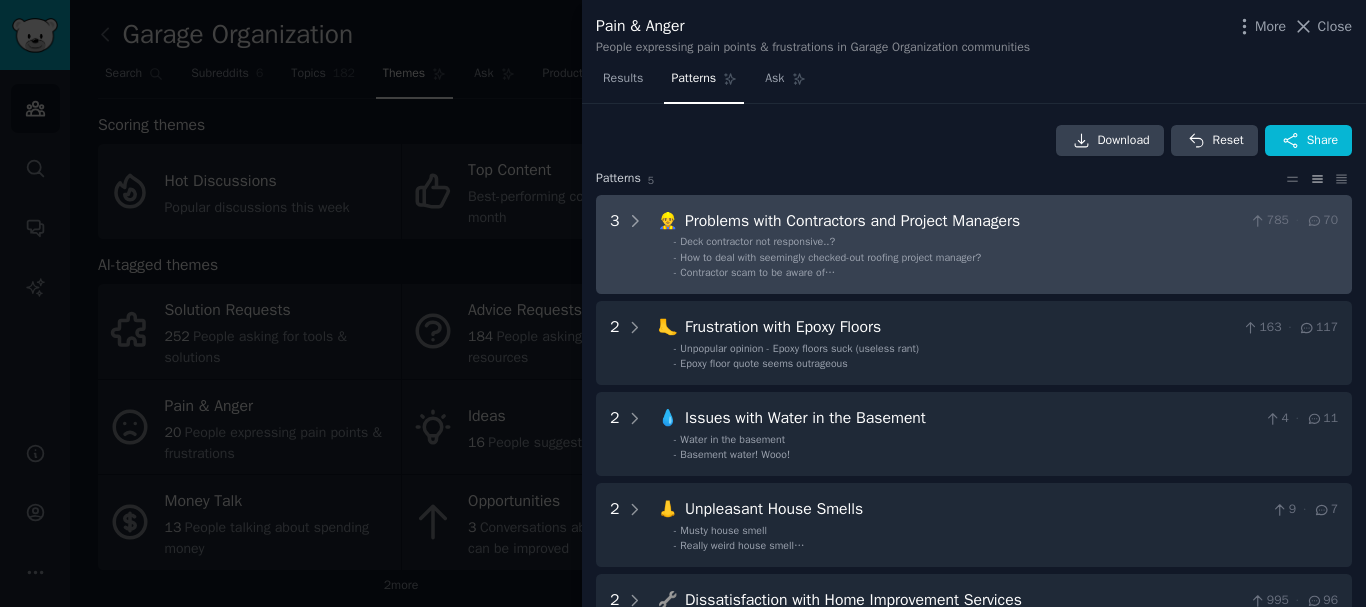click 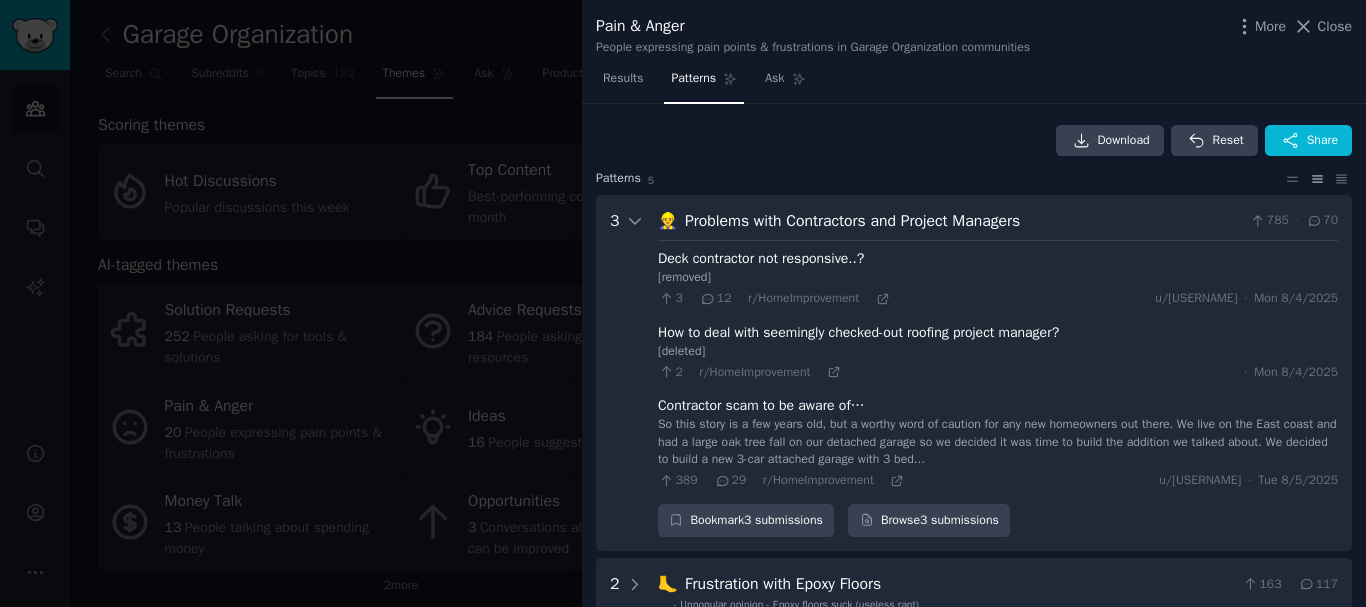 scroll, scrollTop: 91, scrollLeft: 0, axis: vertical 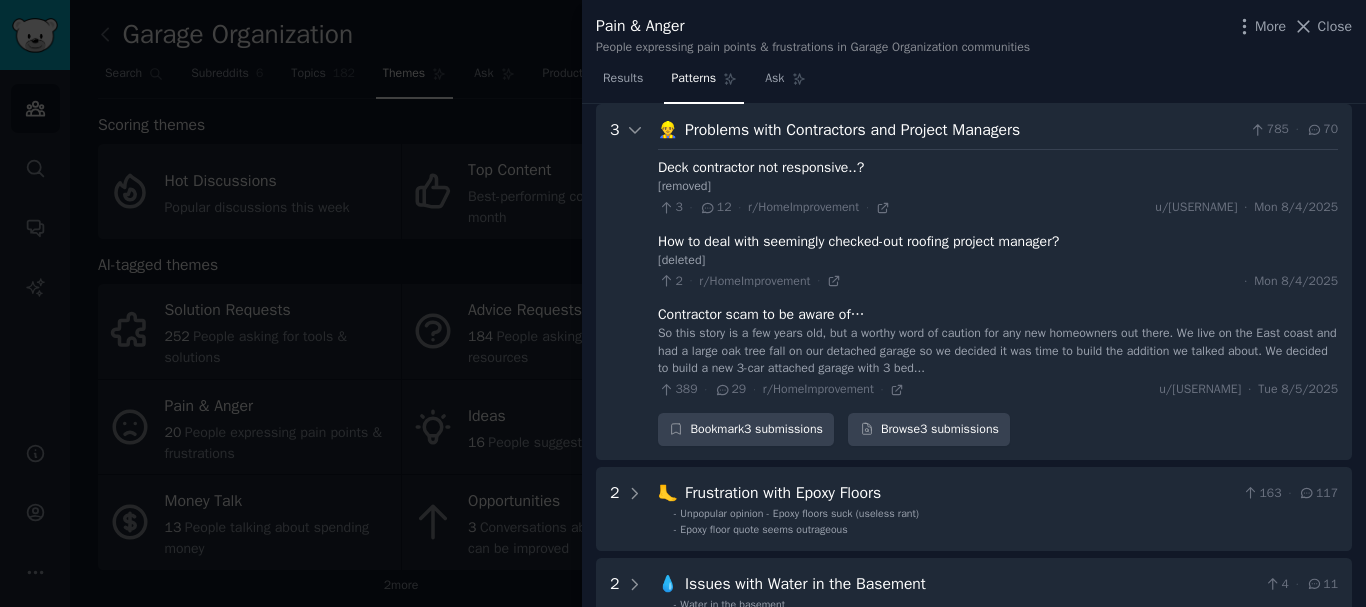 click on "Results Patterns Ask" at bounding box center (974, 83) 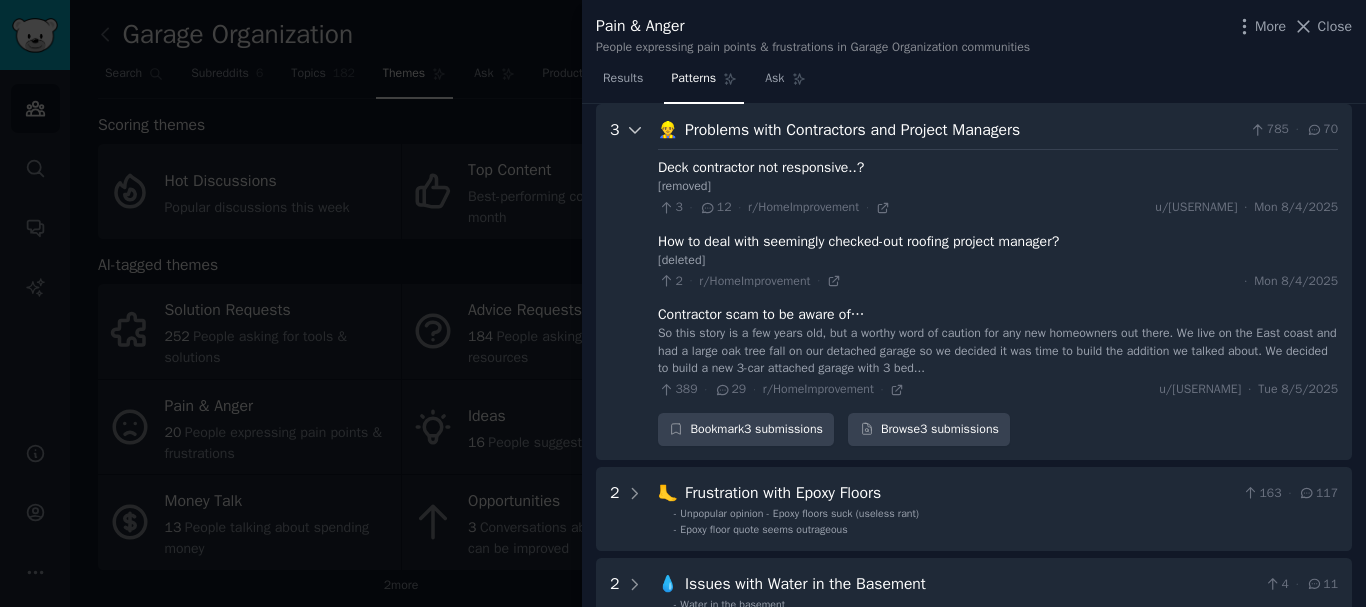 click 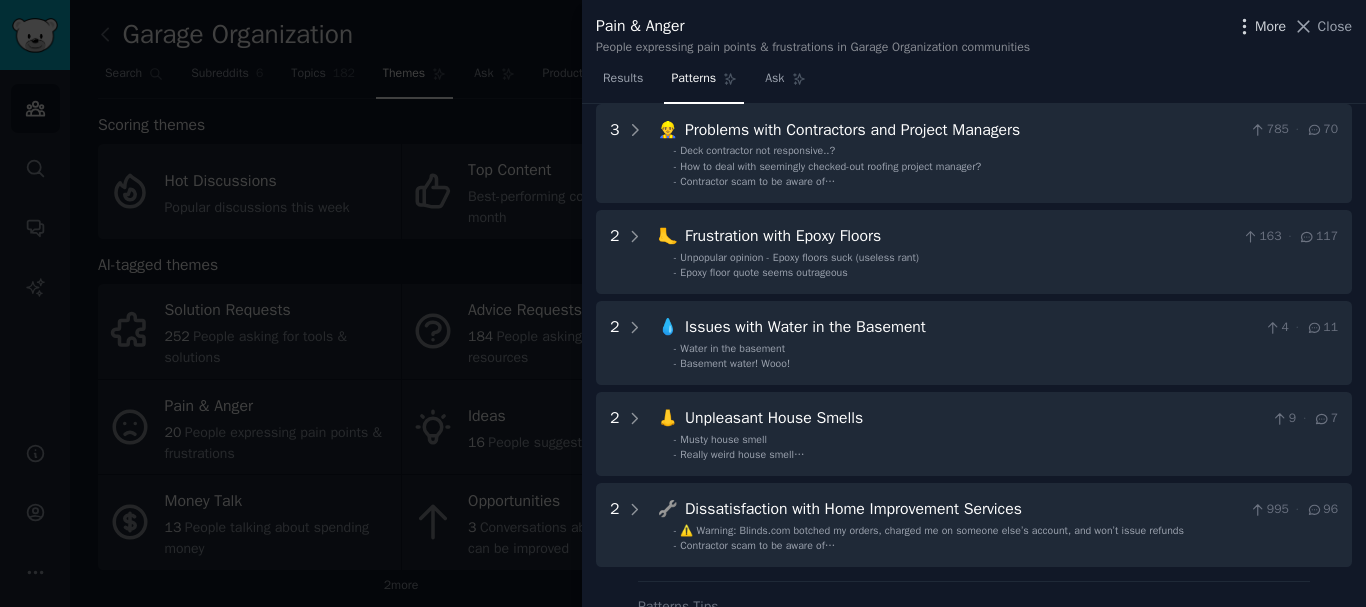 click 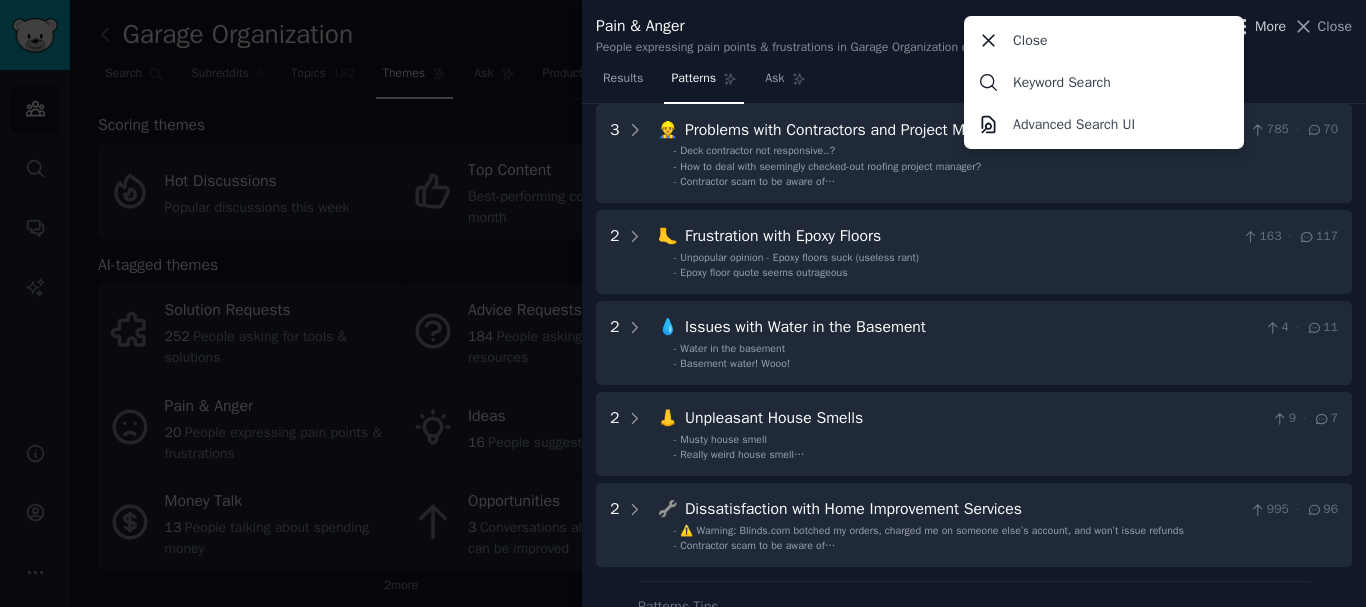 click on "Close Keyword Search Advanced Search UI" at bounding box center [1104, 82] 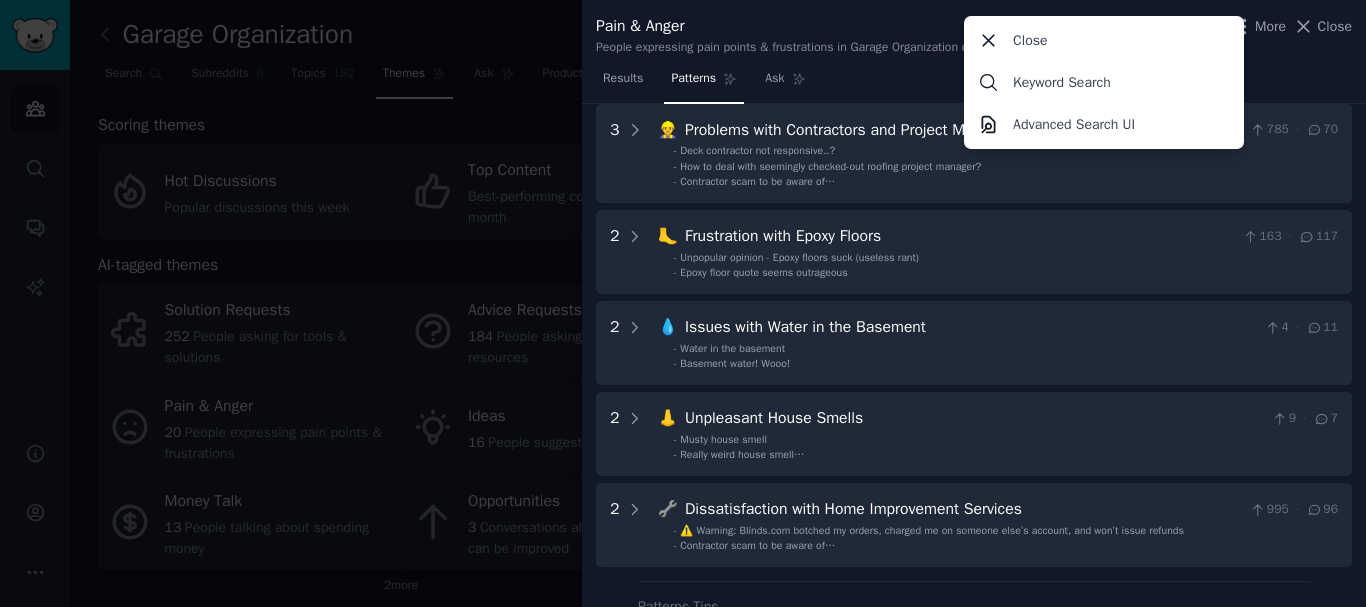 click on "Pain & Anger People expressing pain points & frustrations in Garage Organization communities More Close Keyword Search Advanced Search UI Close" at bounding box center (974, 31) 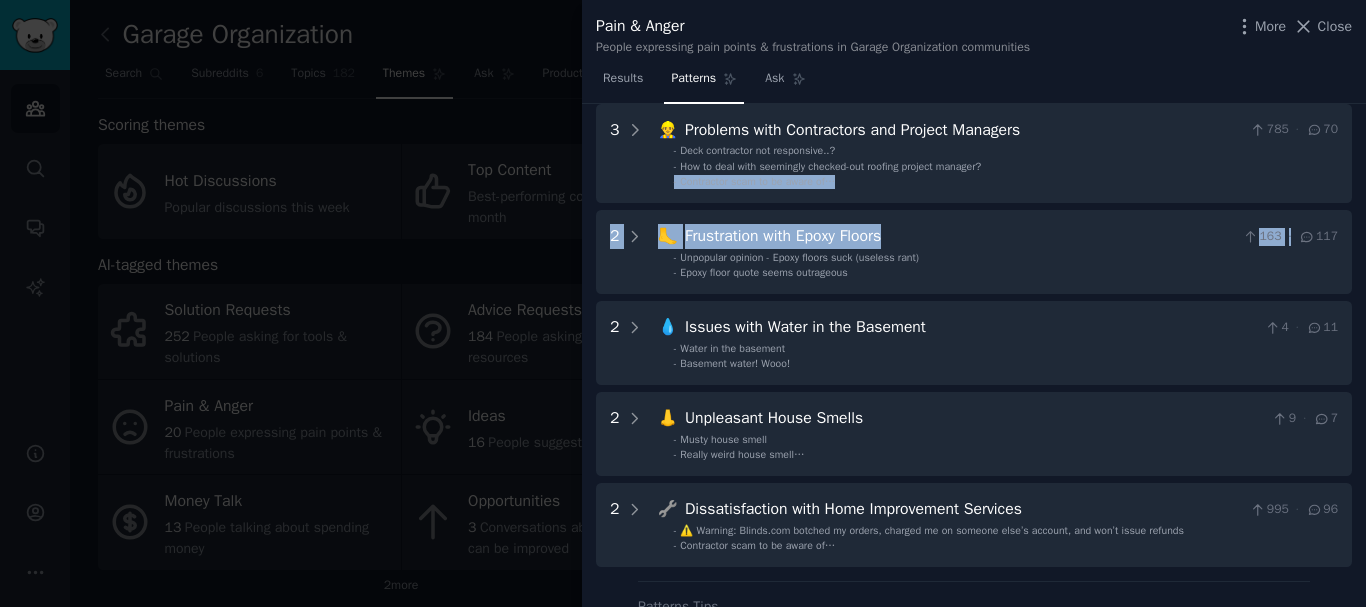 drag, startPoint x: 1360, startPoint y: 205, endPoint x: 1363, endPoint y: 171, distance: 34.132095 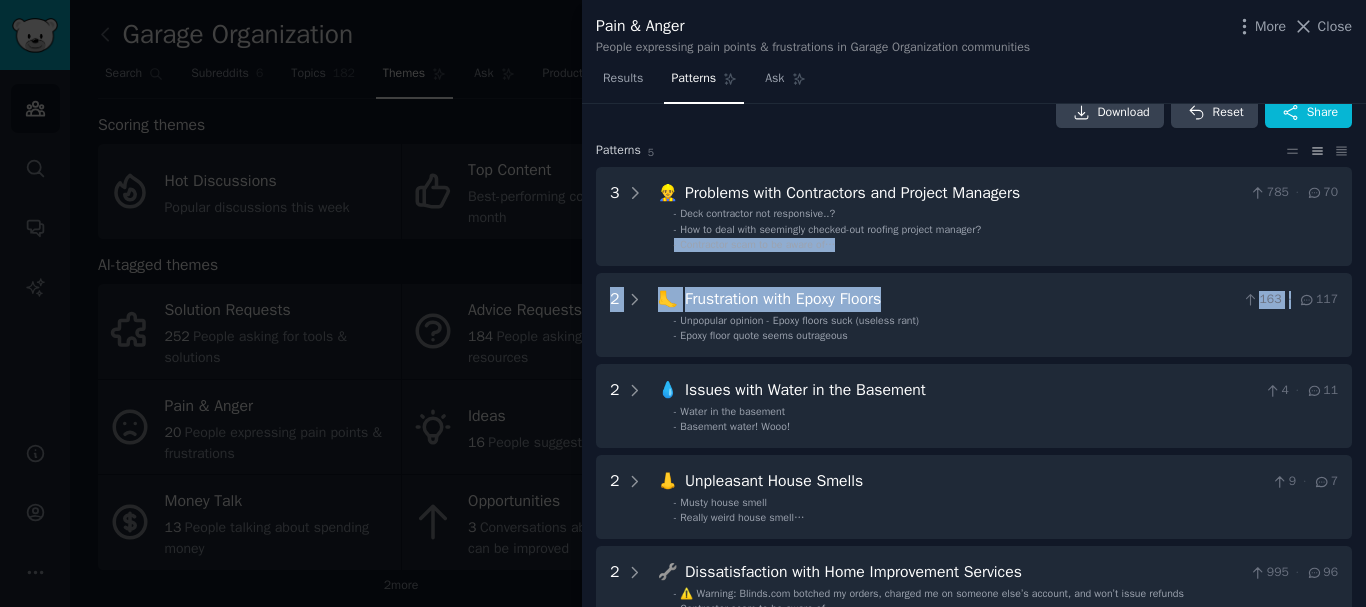 scroll, scrollTop: 0, scrollLeft: 0, axis: both 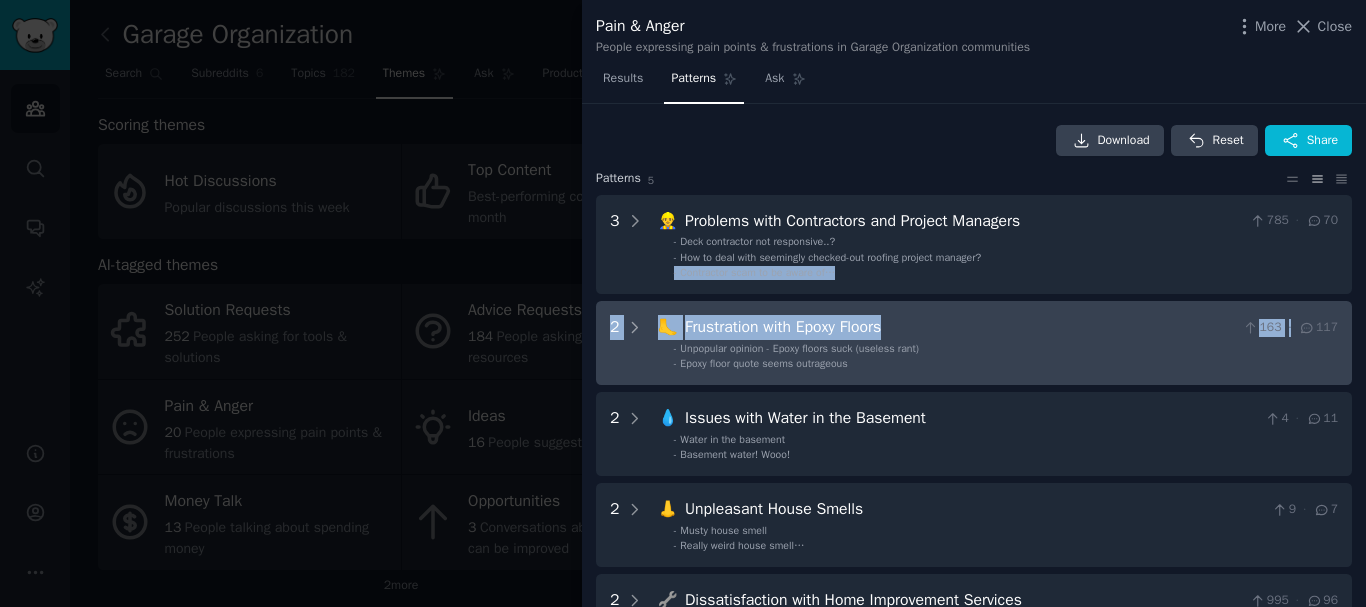 click on "·" at bounding box center [1290, 328] 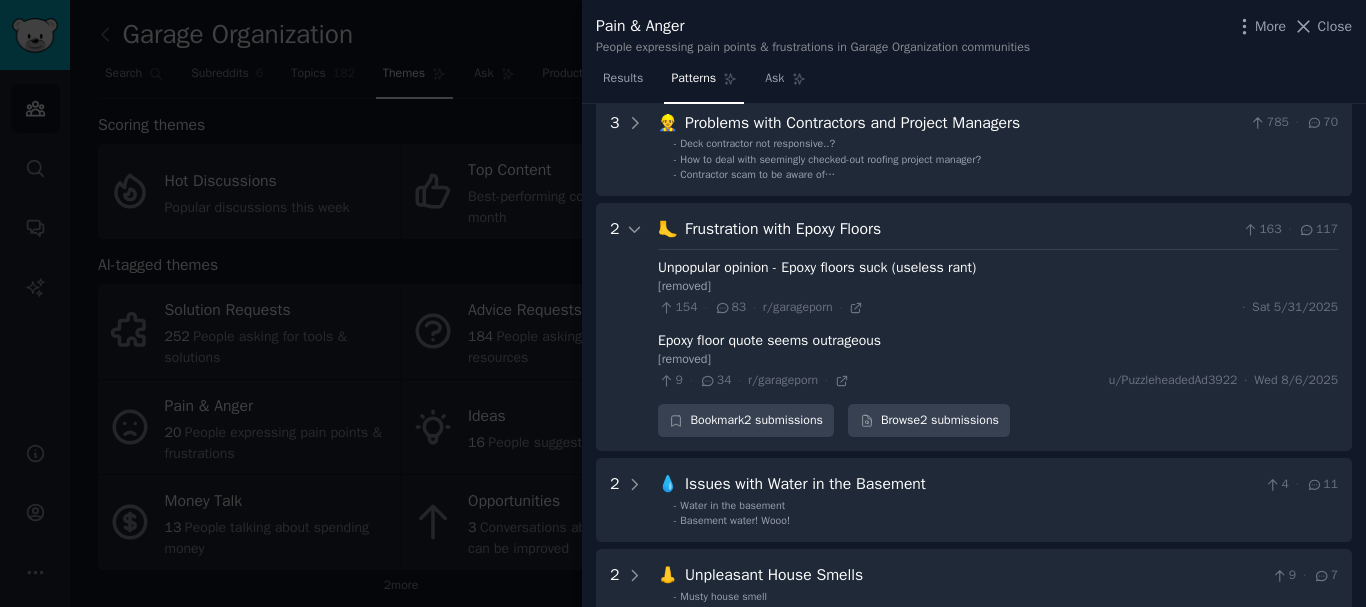 scroll, scrollTop: 198, scrollLeft: 0, axis: vertical 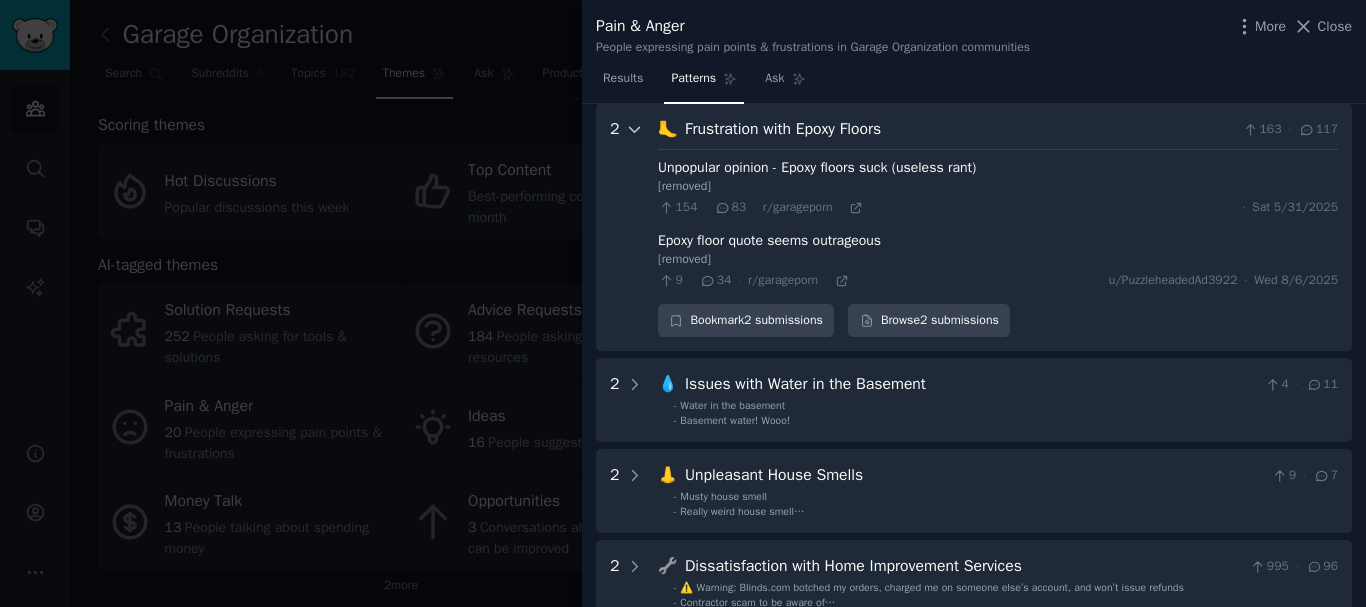 click 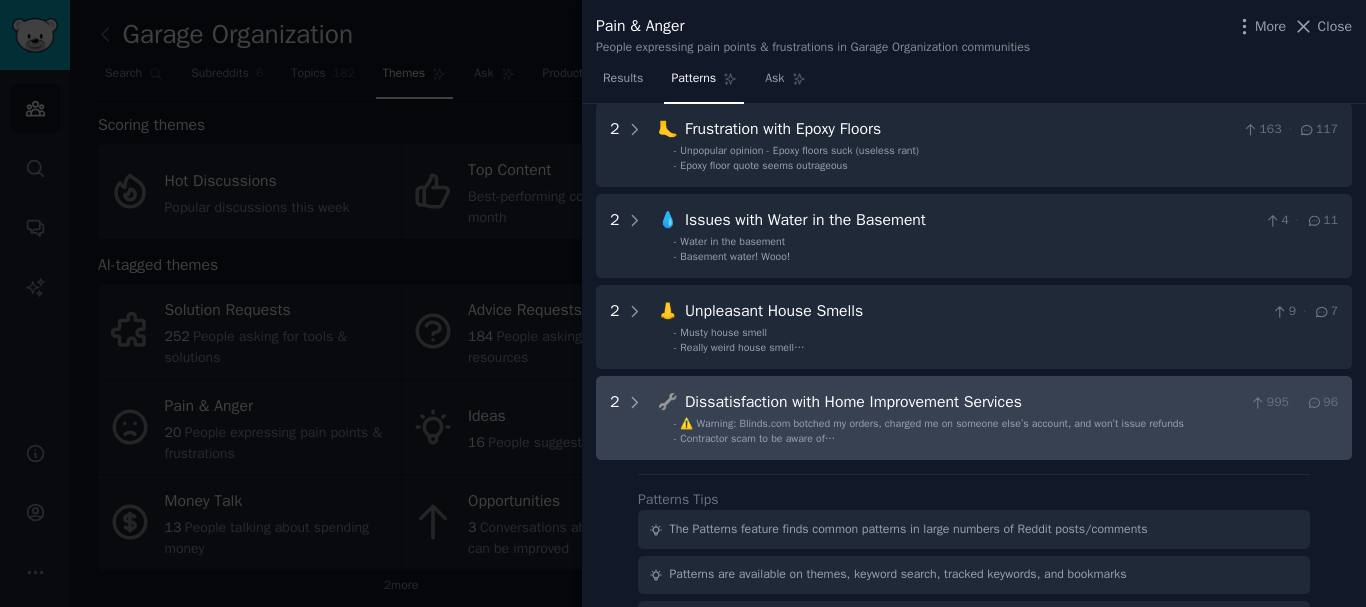 click on "⚠️ Warning: Blinds.com botched my orders, charged me on someone else’s account, and won’t issue refunds" at bounding box center [932, 423] 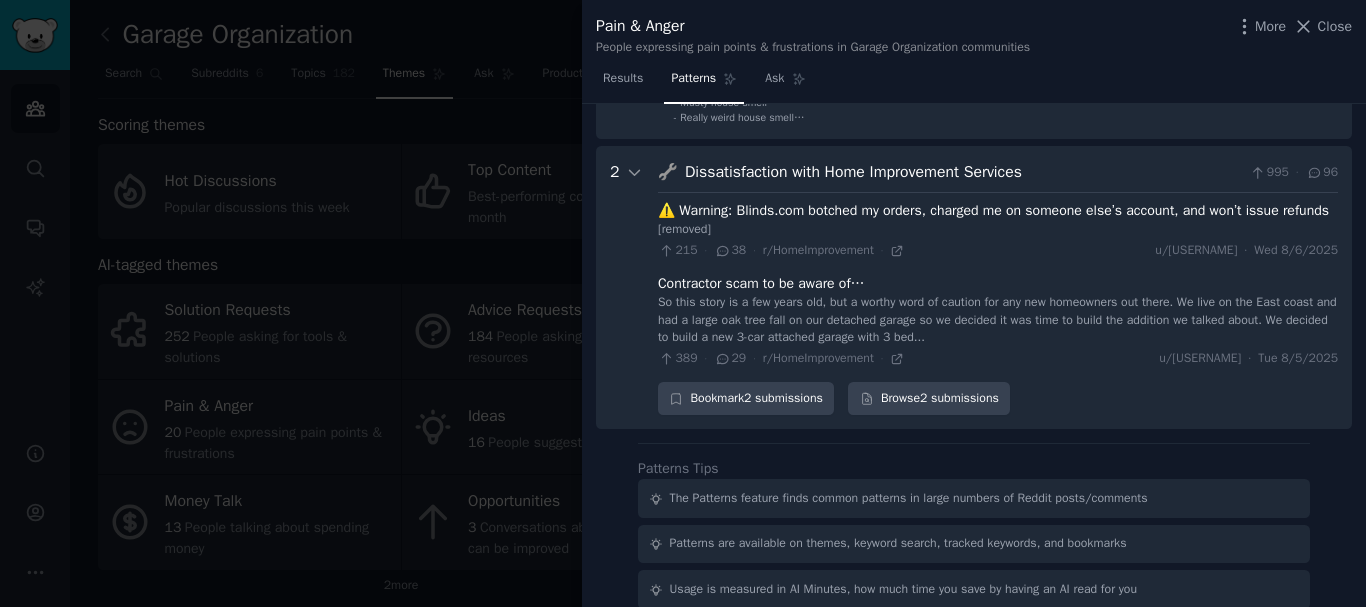 scroll, scrollTop: 471, scrollLeft: 0, axis: vertical 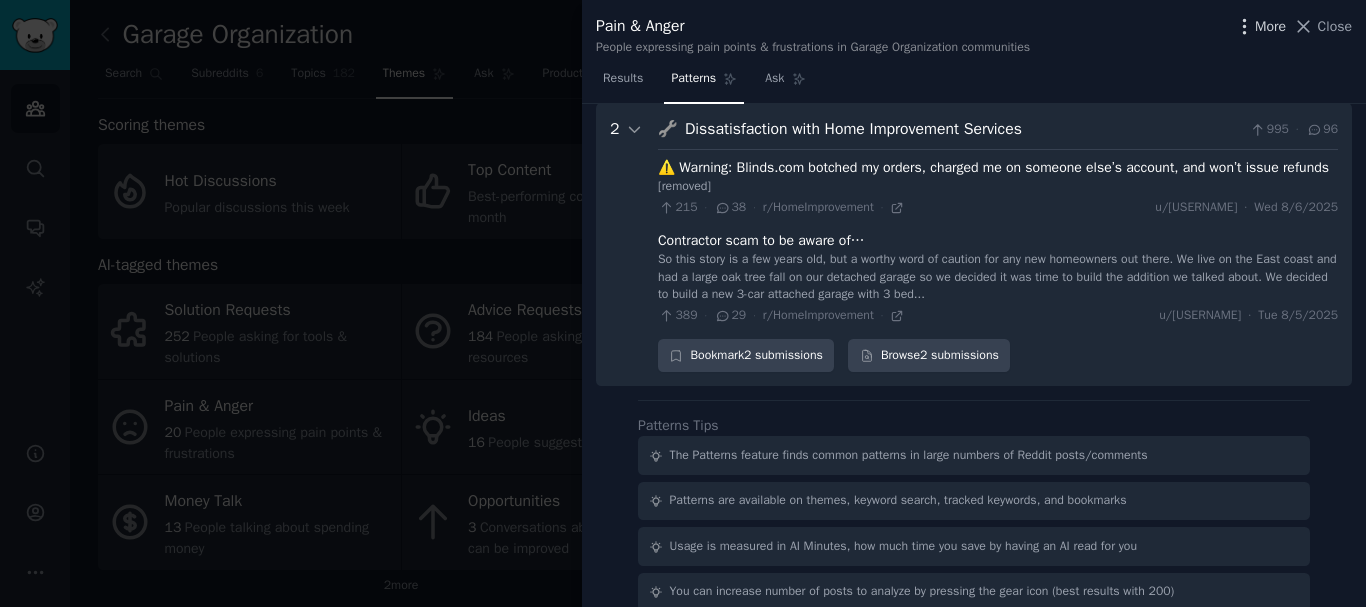 click 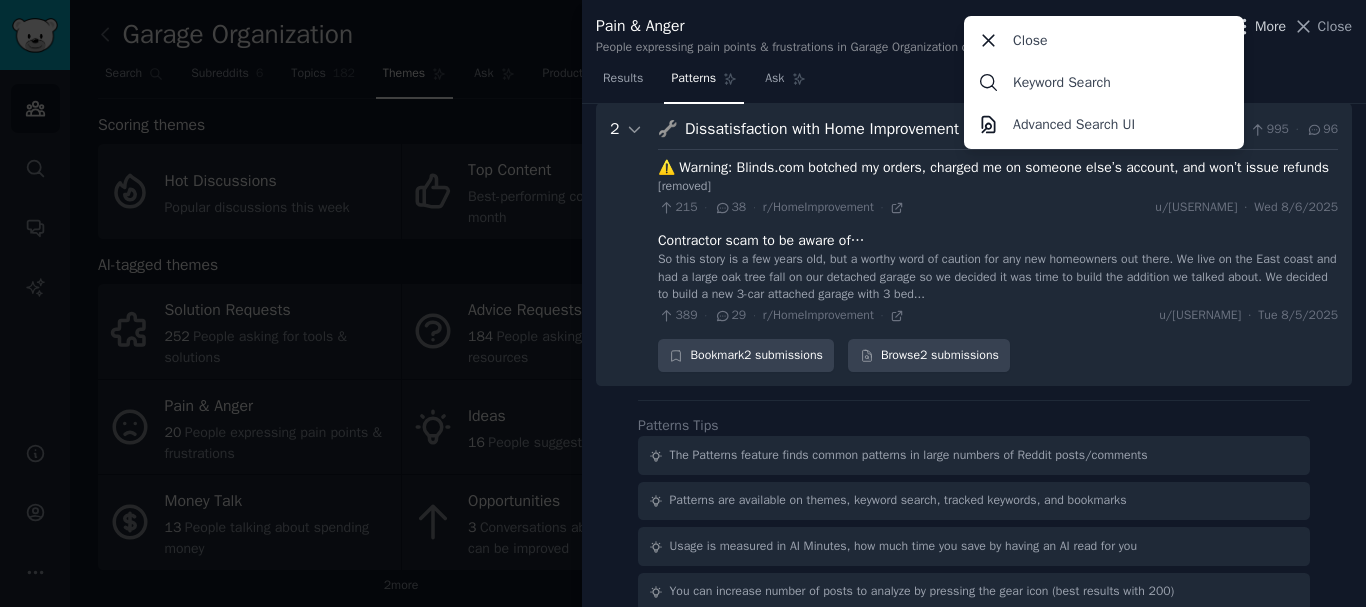 click 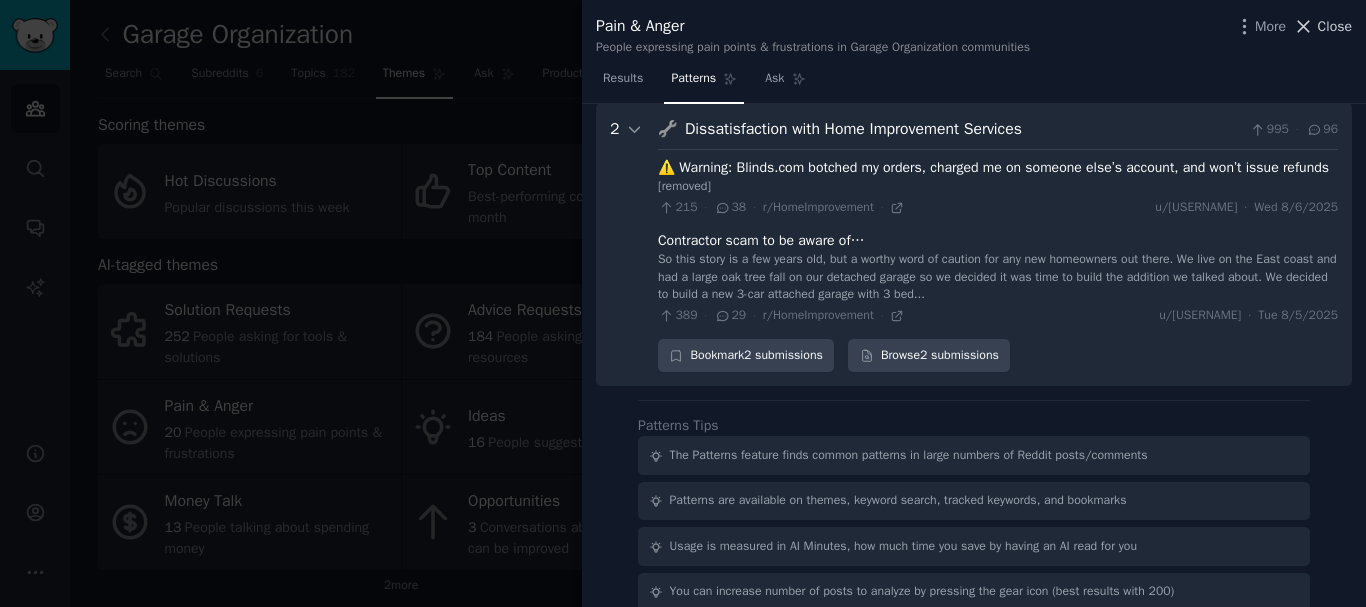 click 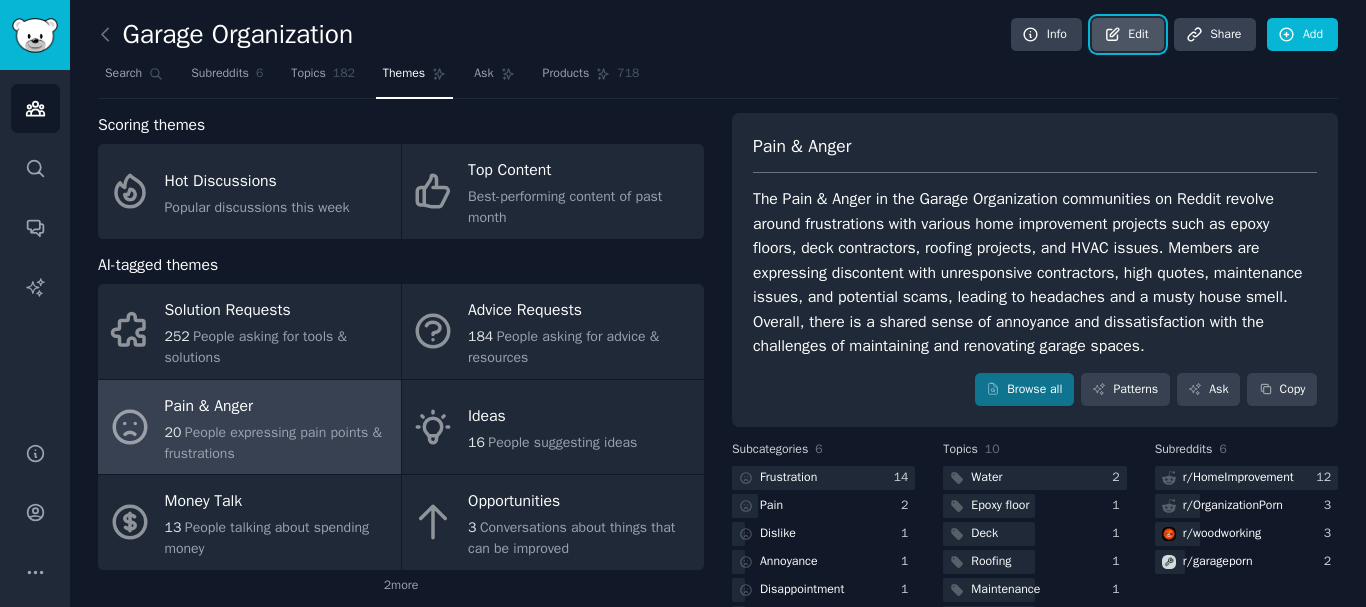 click on "Edit" at bounding box center [1127, 35] 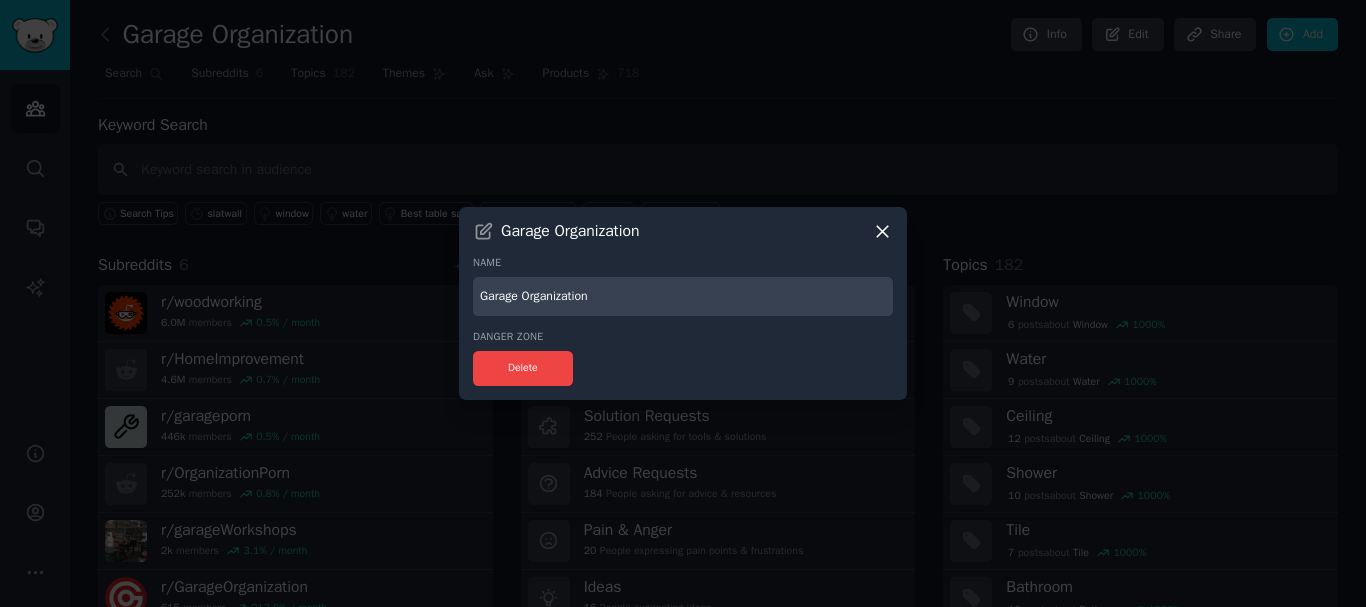 click 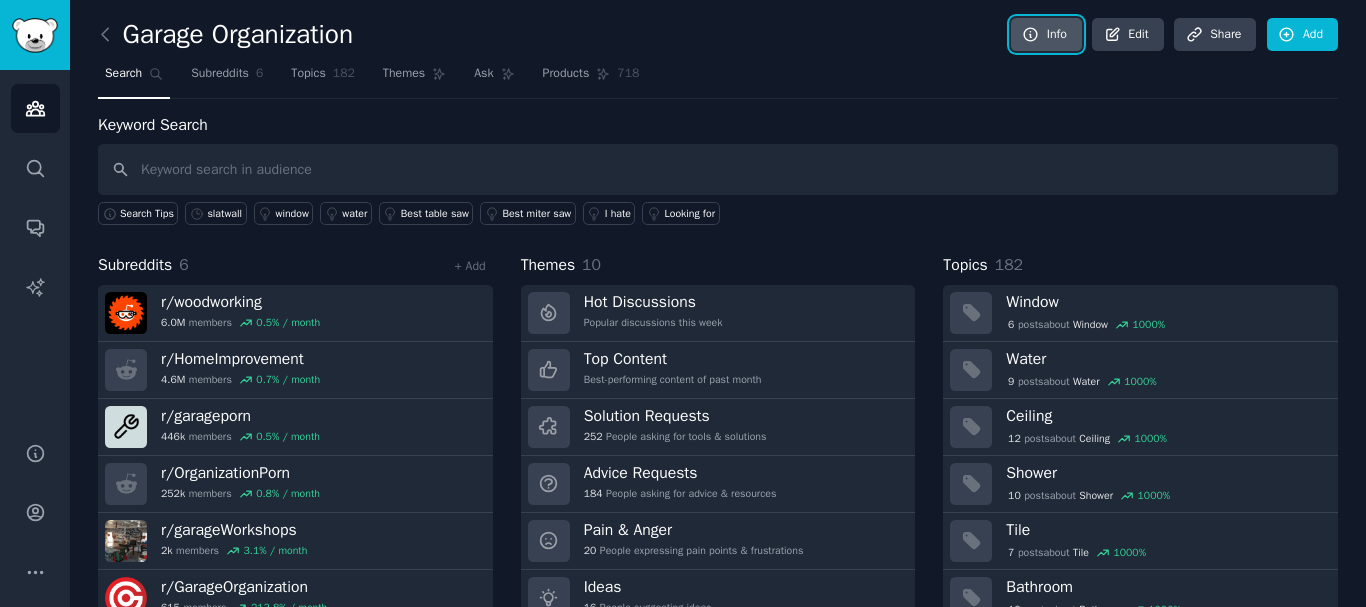 click on "Info" at bounding box center [1046, 35] 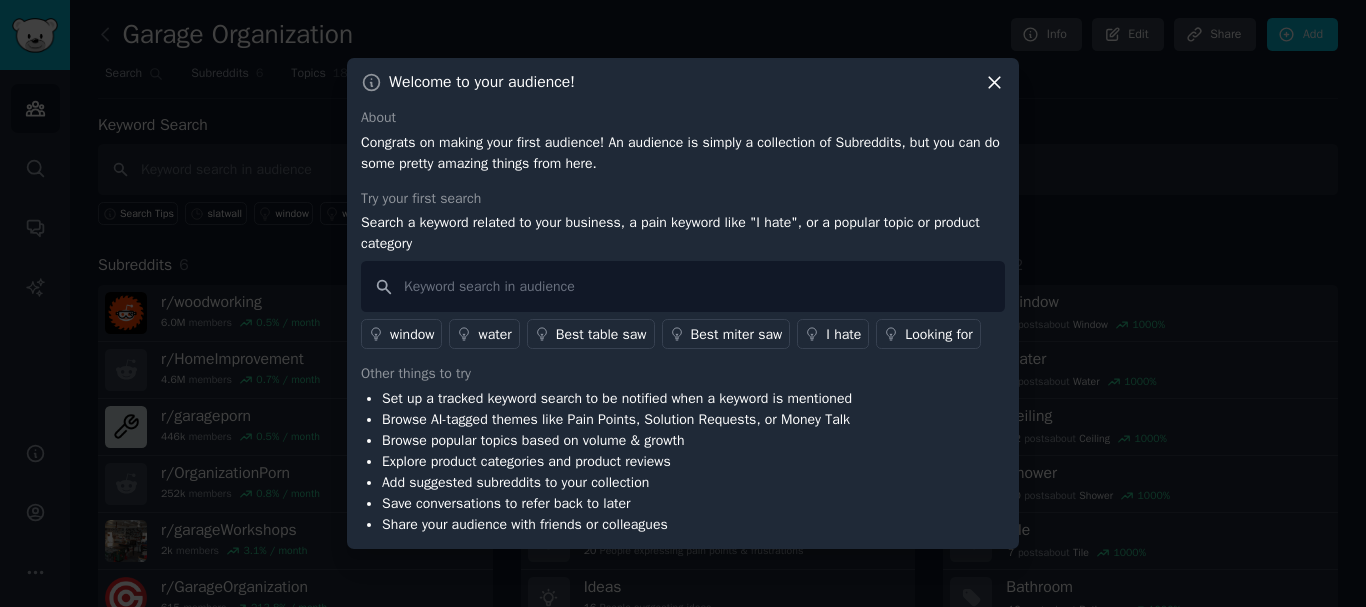 click 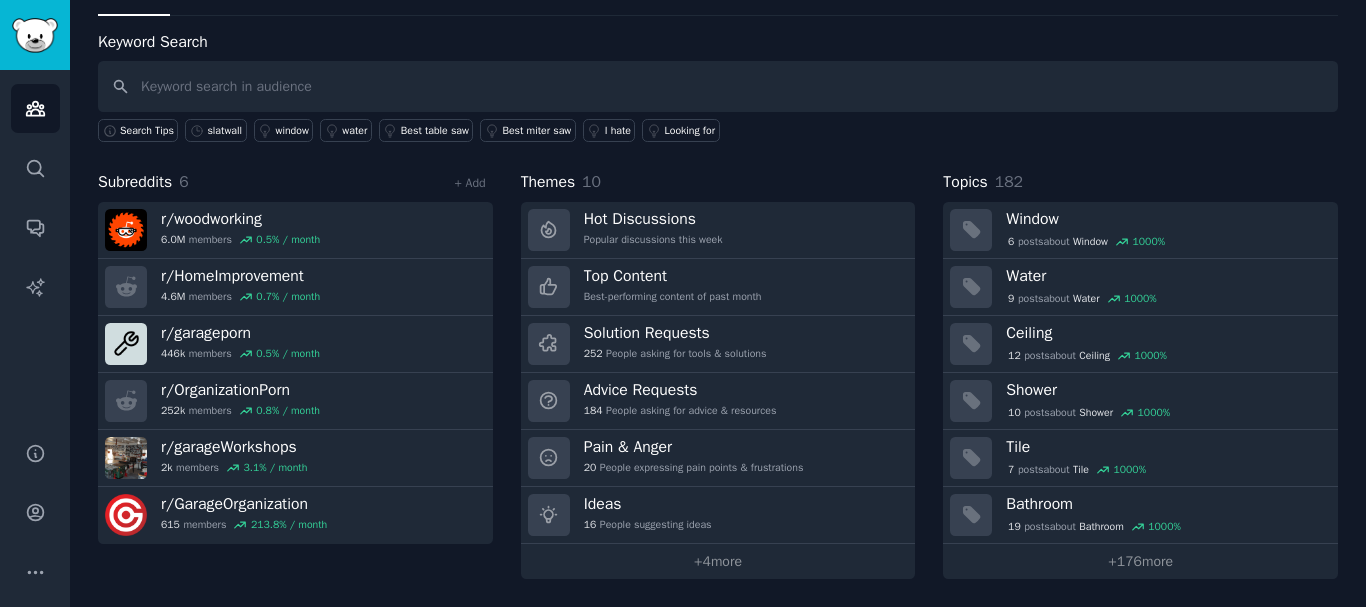 scroll, scrollTop: 0, scrollLeft: 0, axis: both 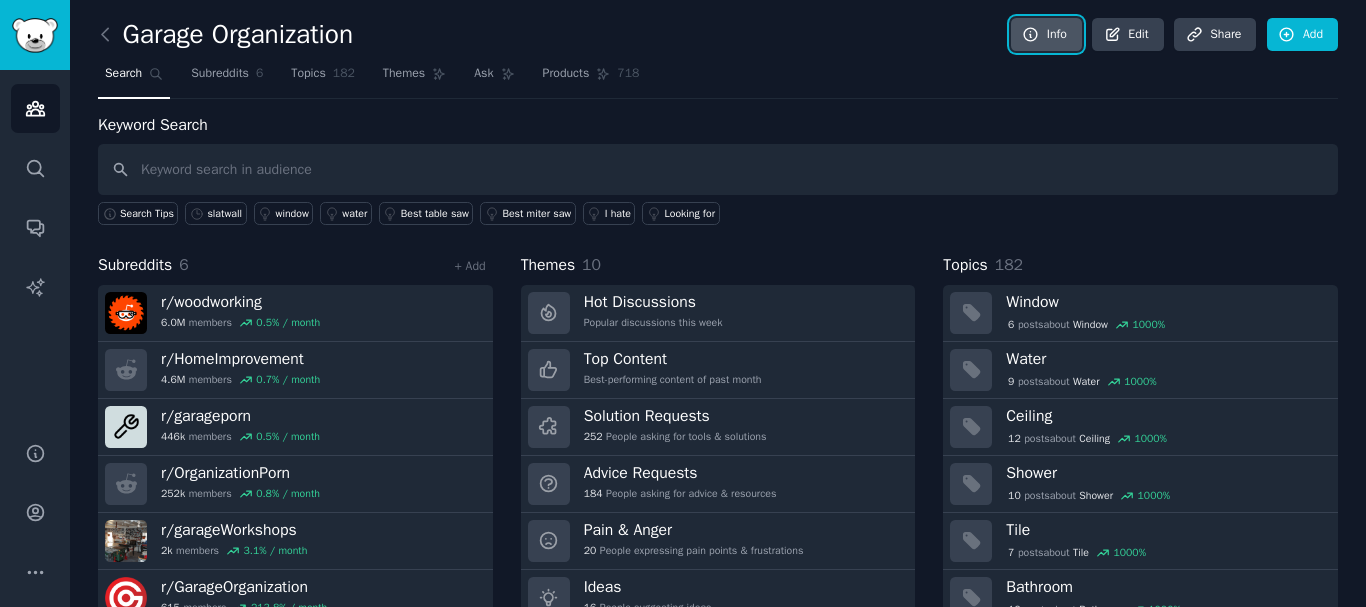 click 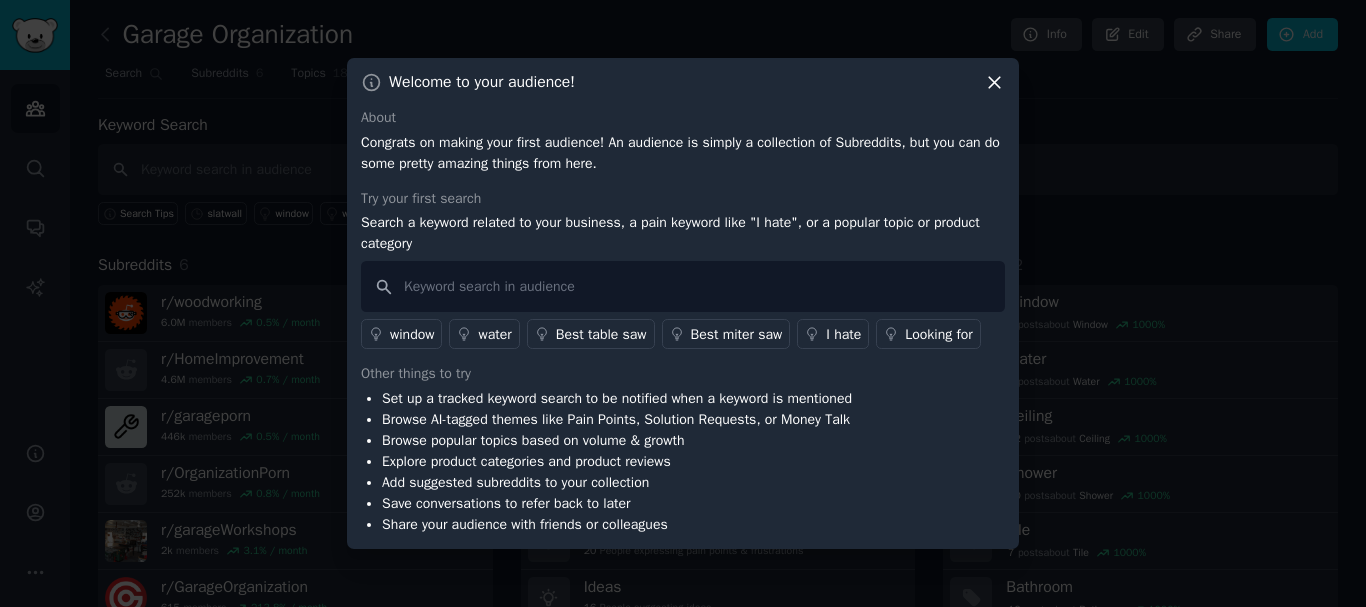 click 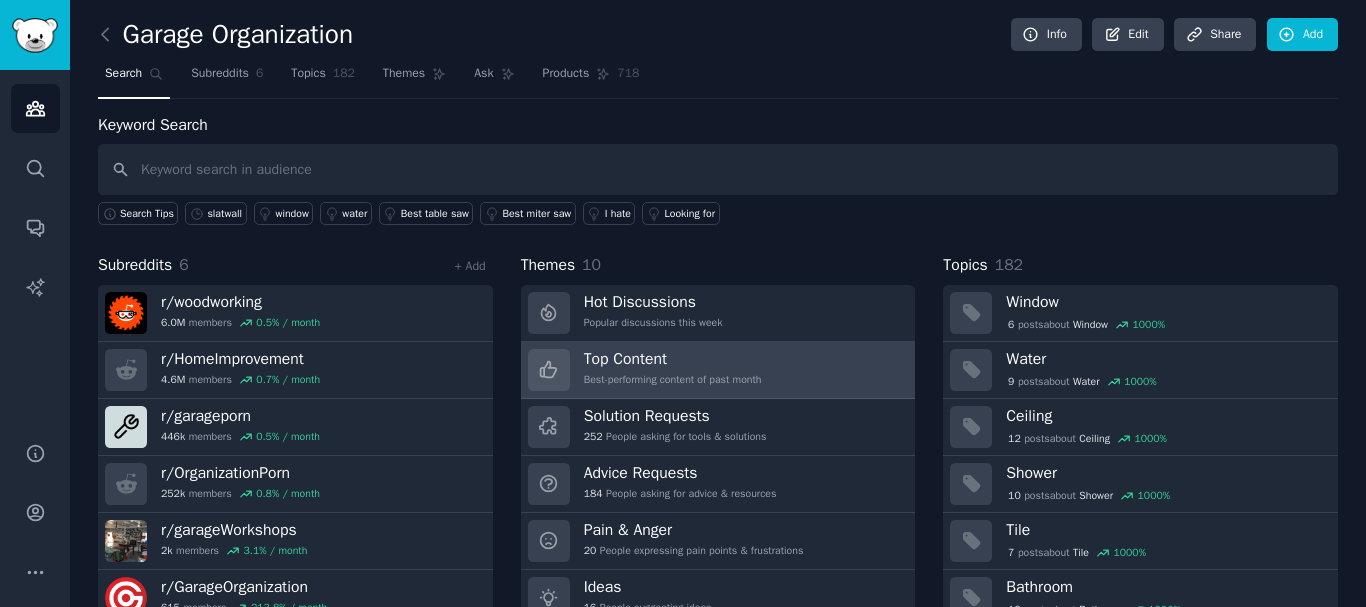 click on "Top Content Best-performing content of past month" at bounding box center (673, 370) 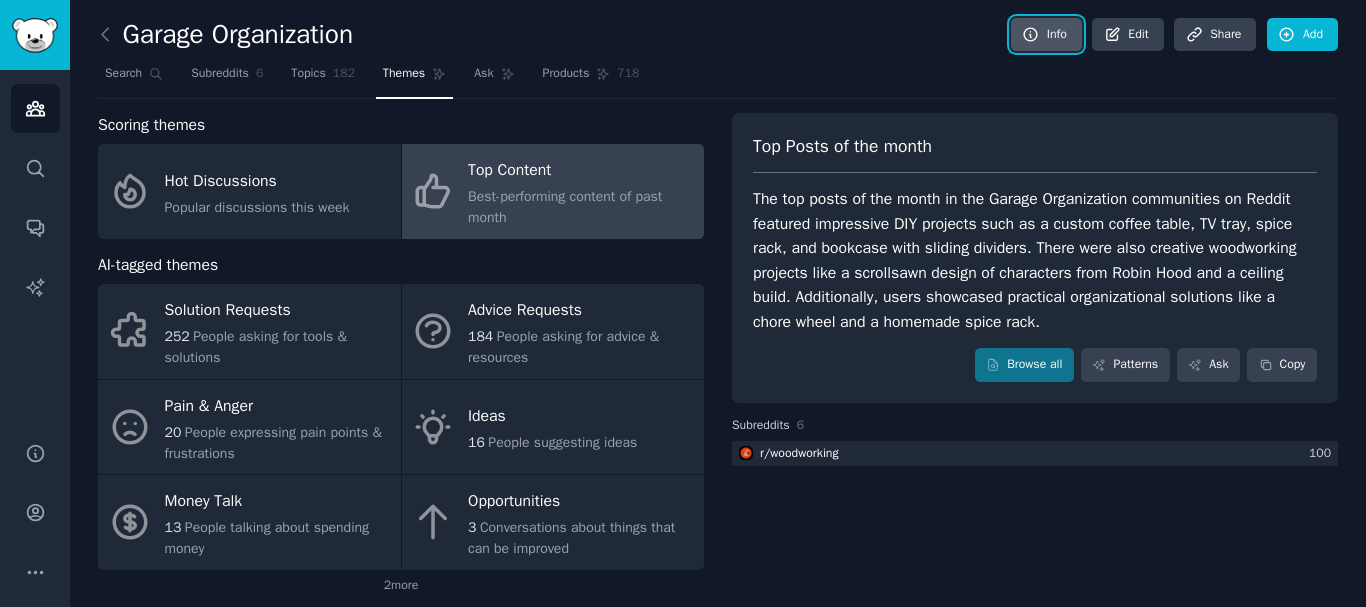 click on "Info" at bounding box center [1046, 35] 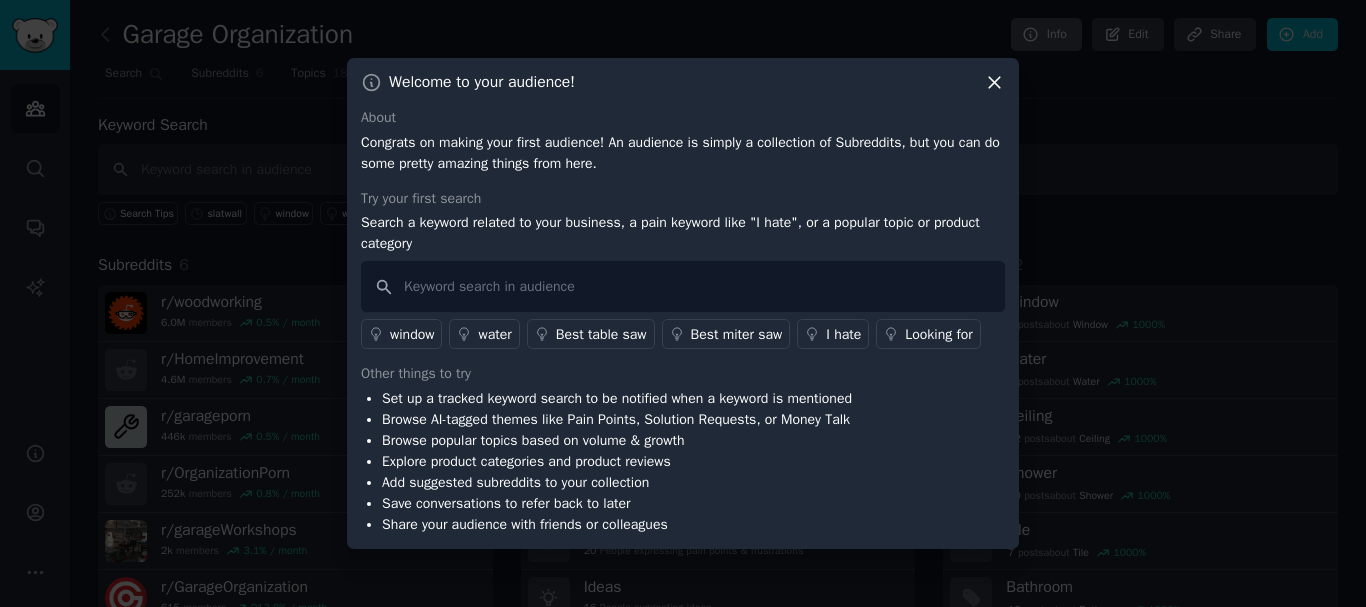 click at bounding box center (683, 303) 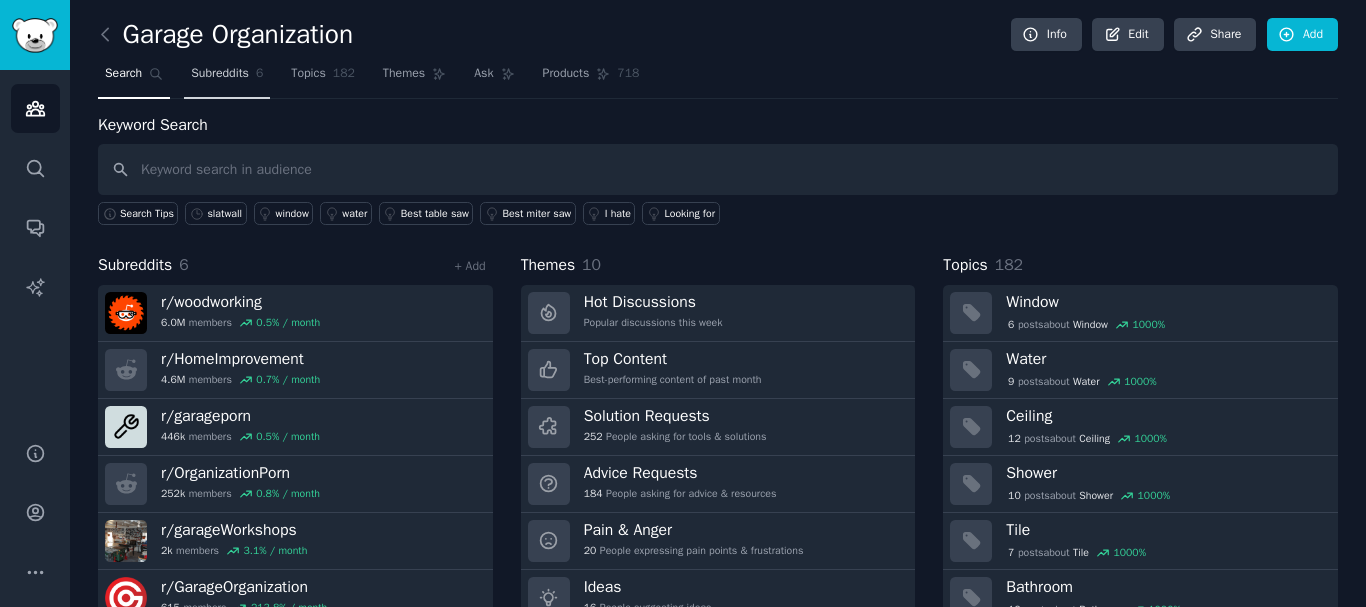 click on "Subreddits" at bounding box center [220, 74] 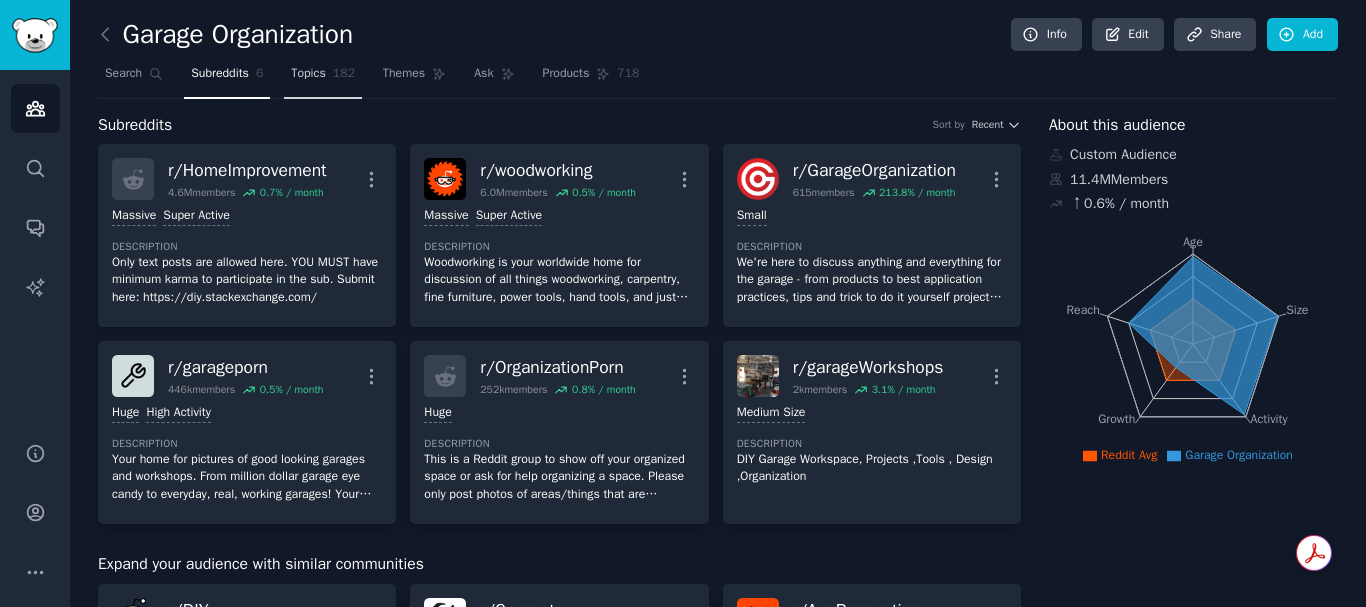 click on "Topics" at bounding box center (308, 74) 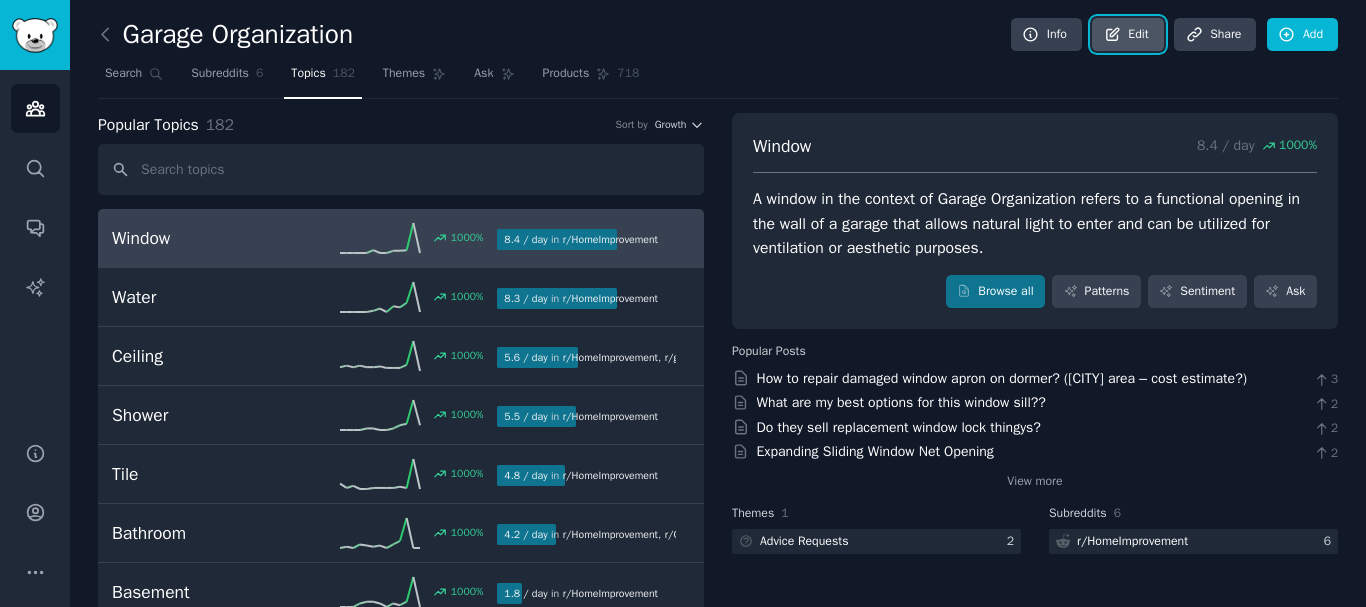 click on "Edit" at bounding box center [1127, 35] 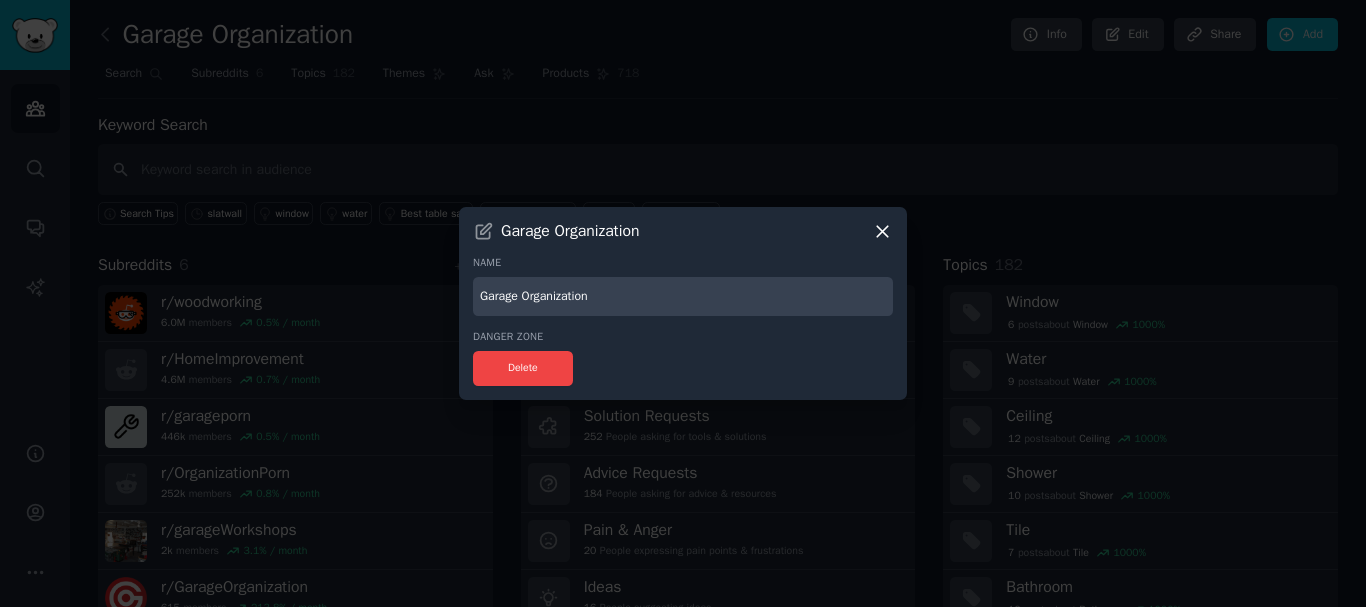 click on "Garage Organization" at bounding box center (683, 231) 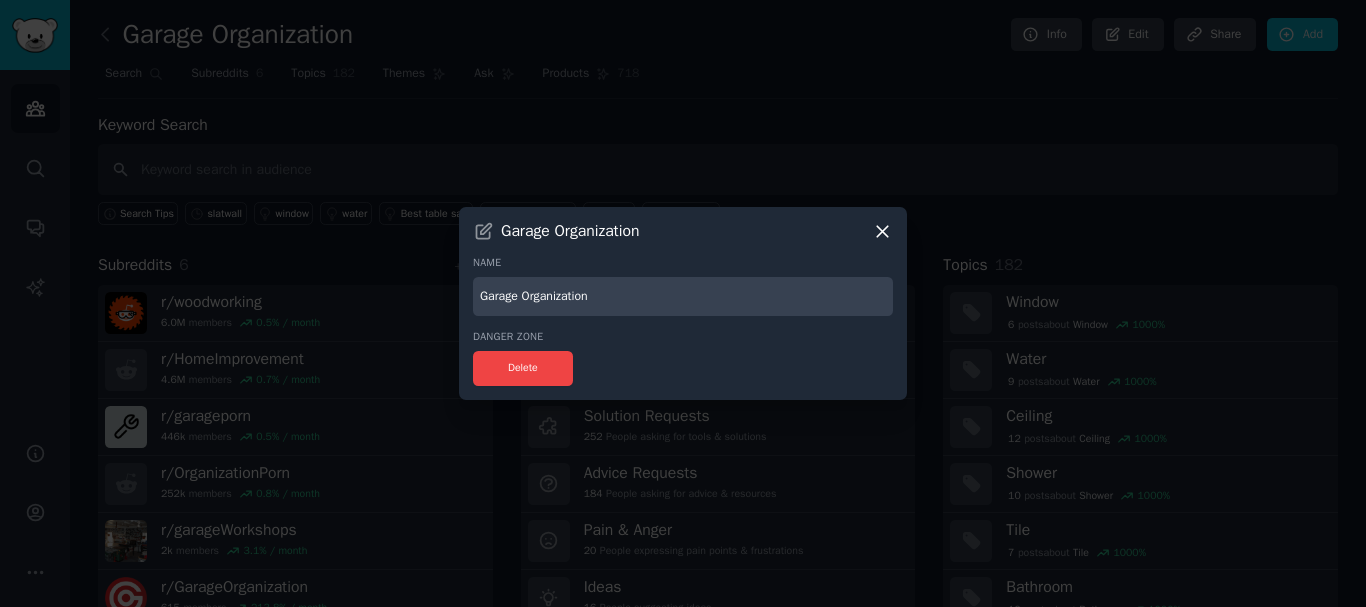 click 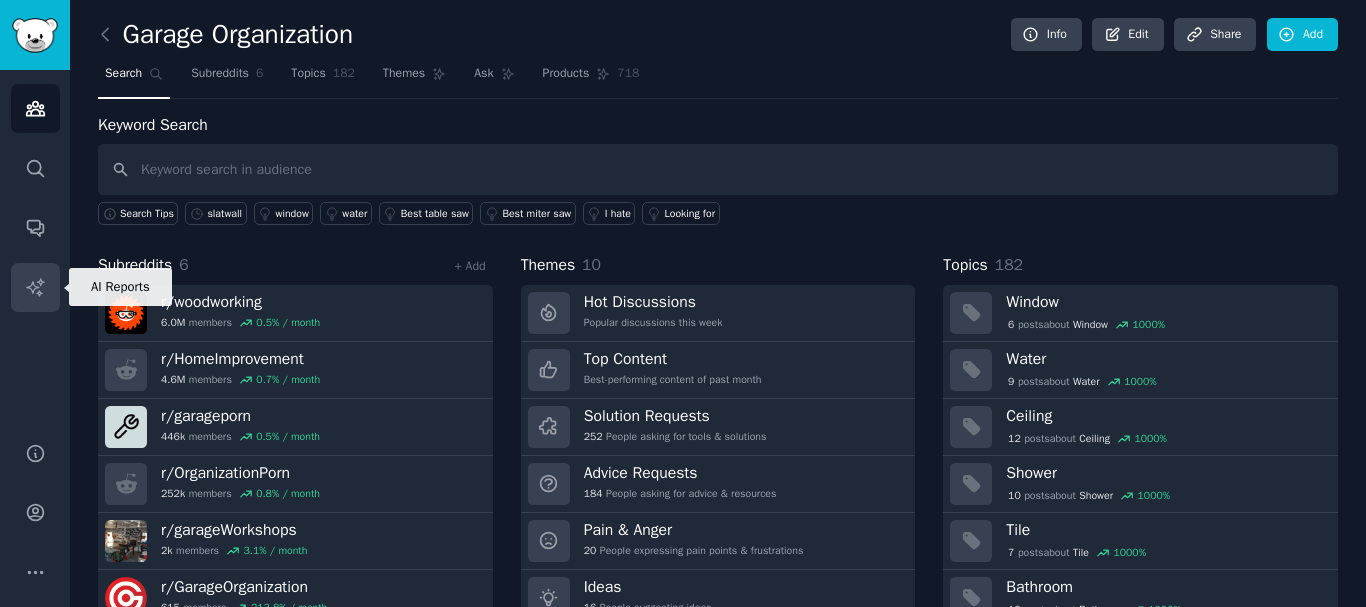click on "AI Reports" at bounding box center [35, 287] 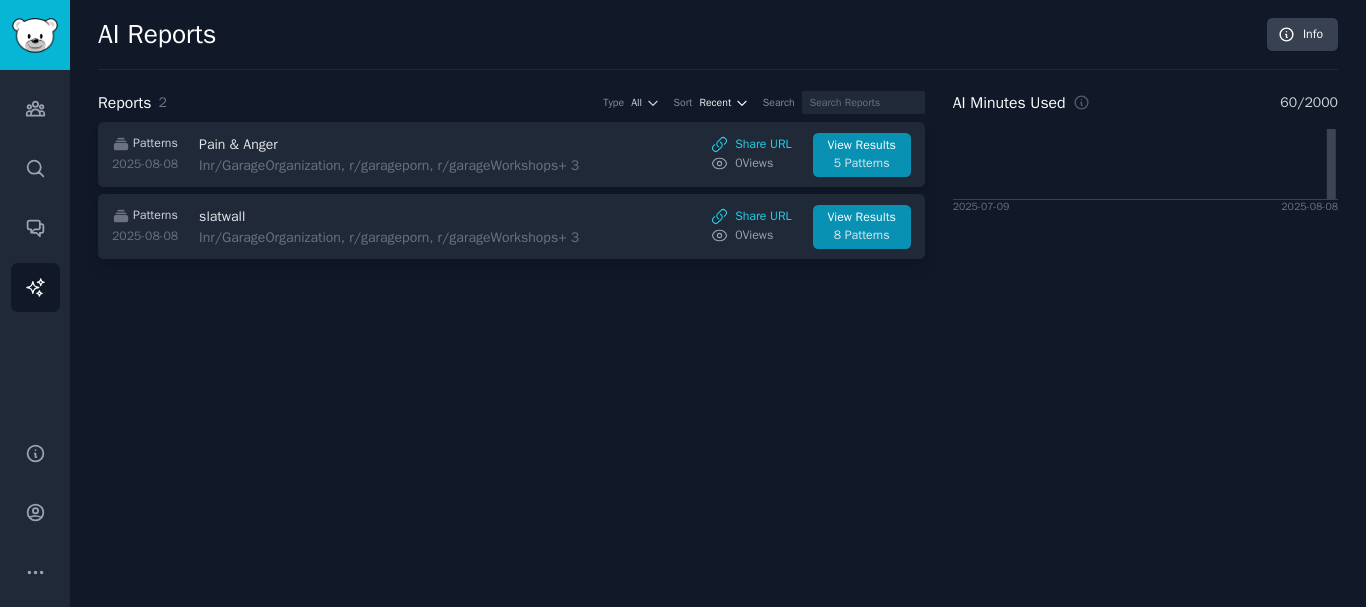 click 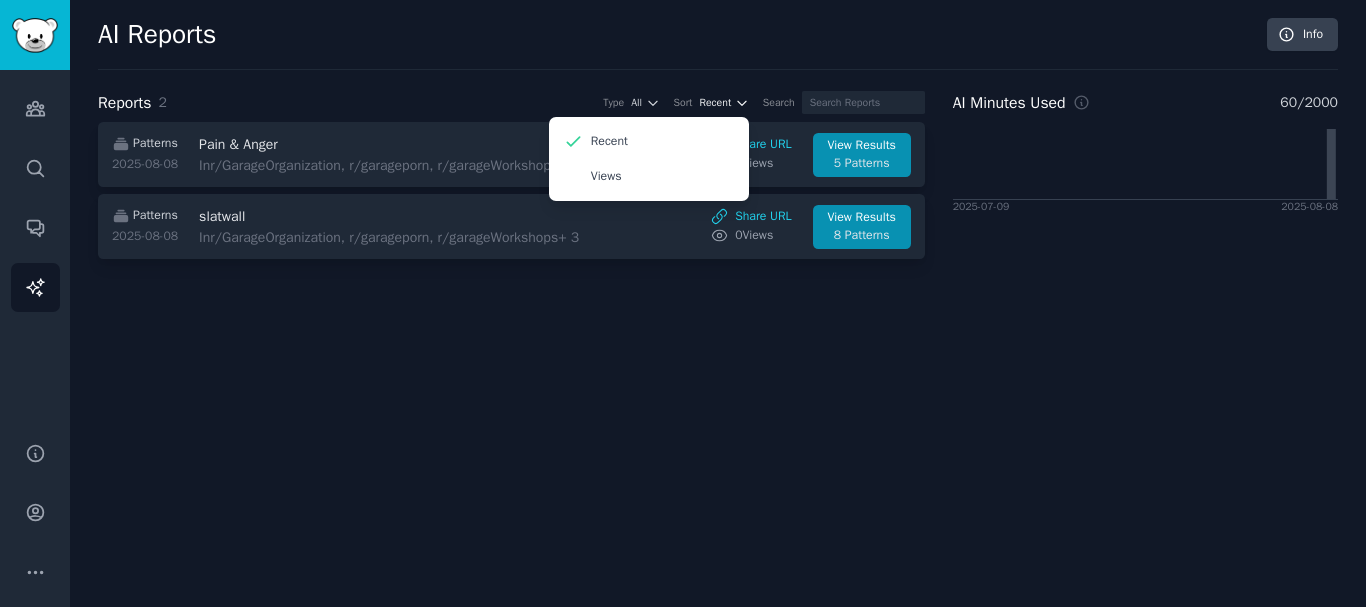 click 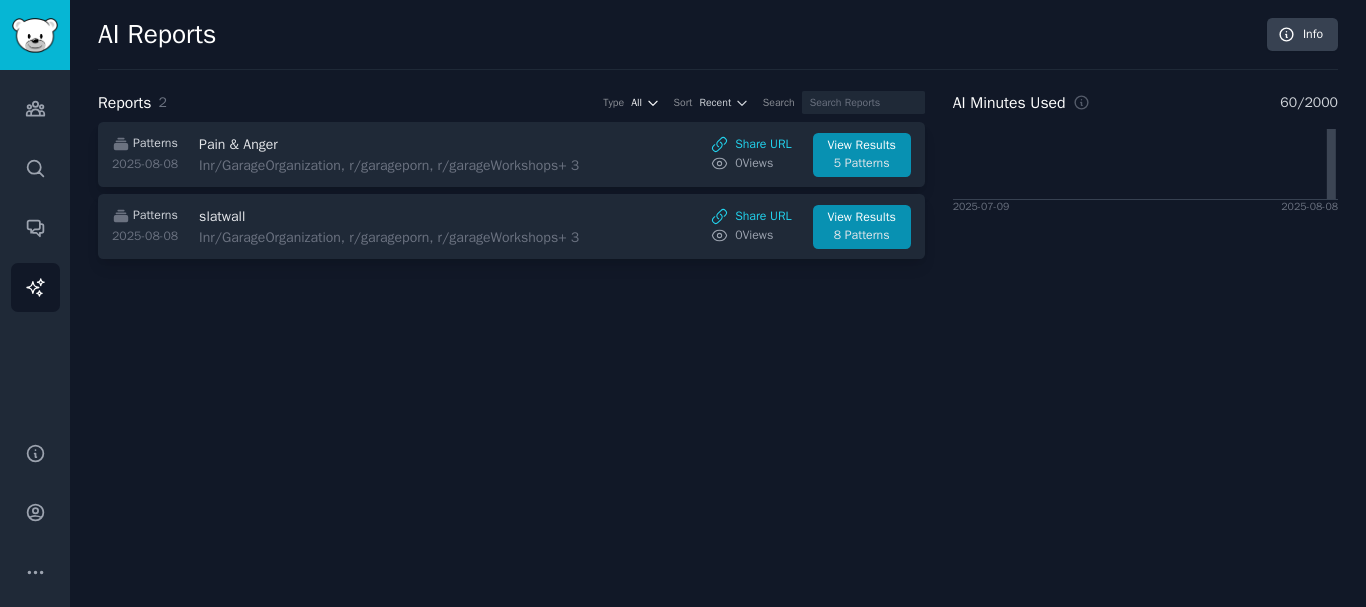 click 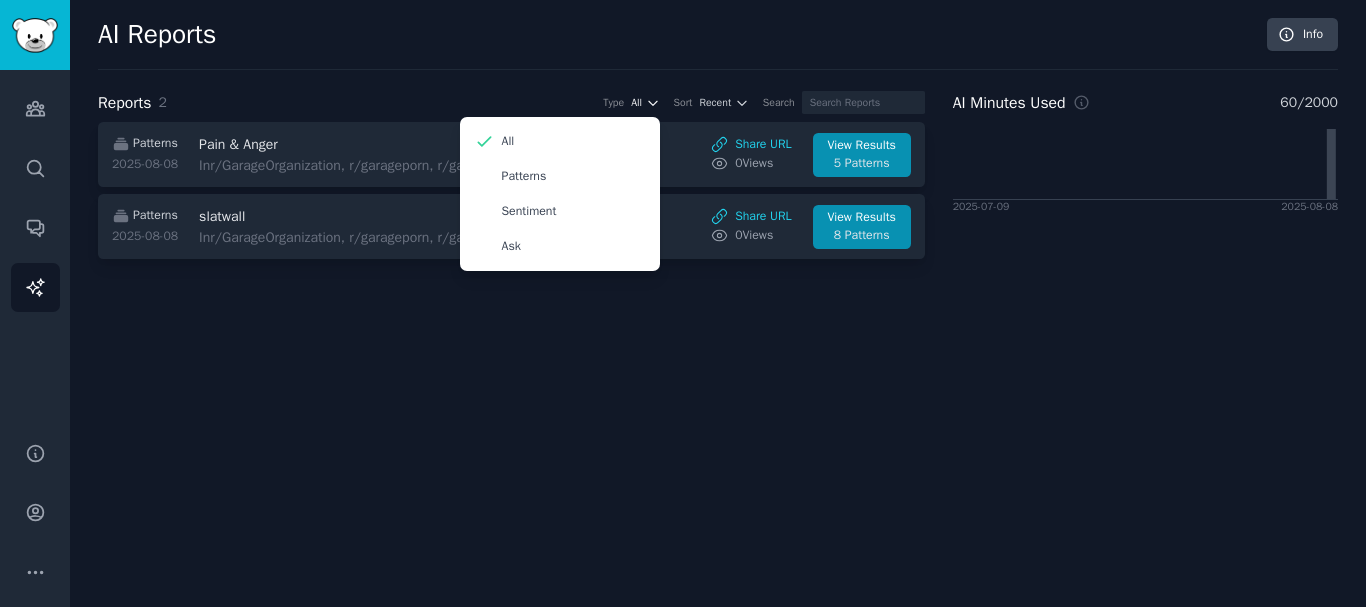 click 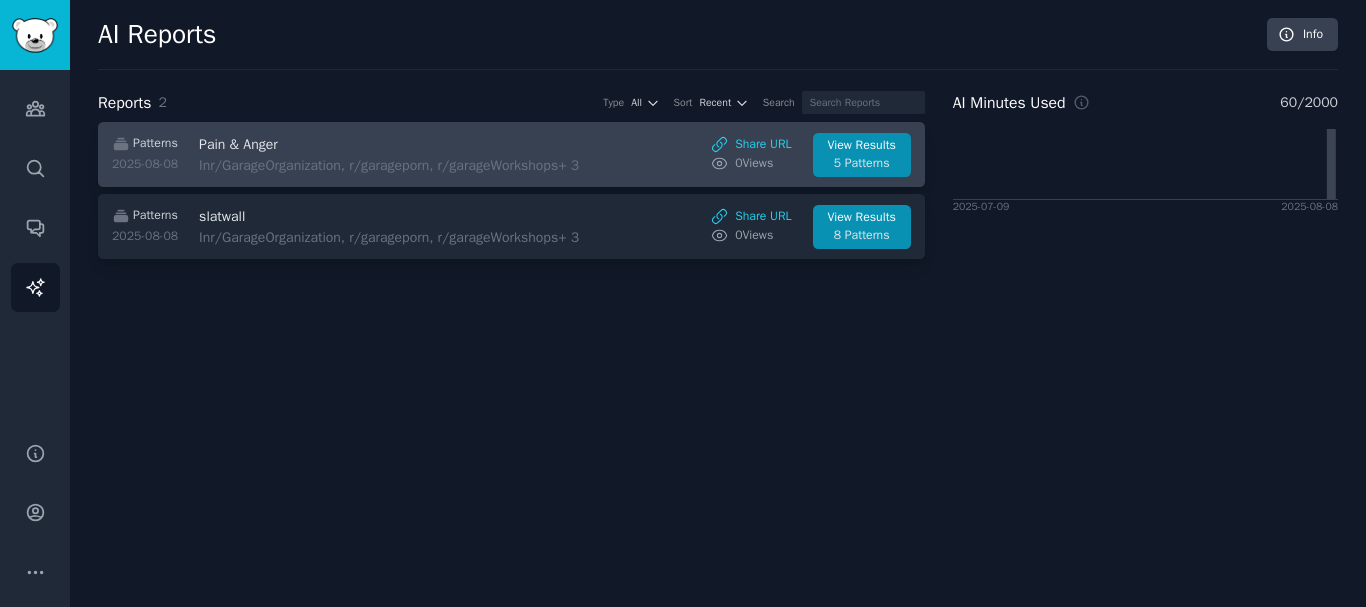 click on "Patterns" at bounding box center (155, 144) 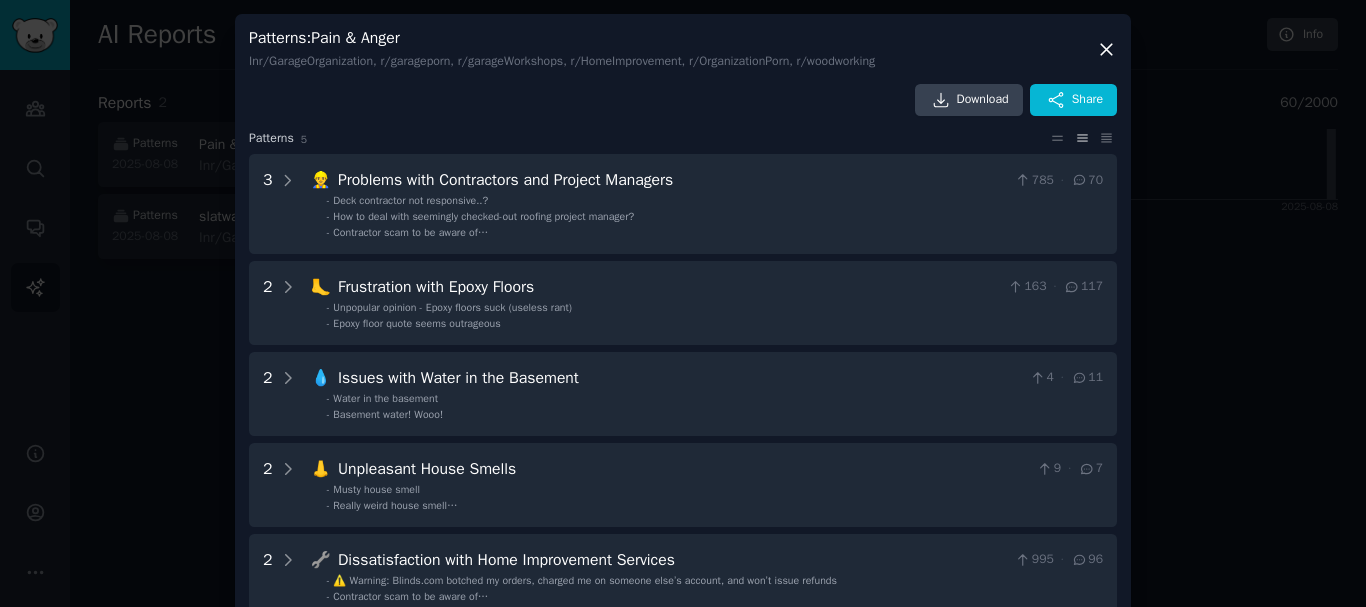 click 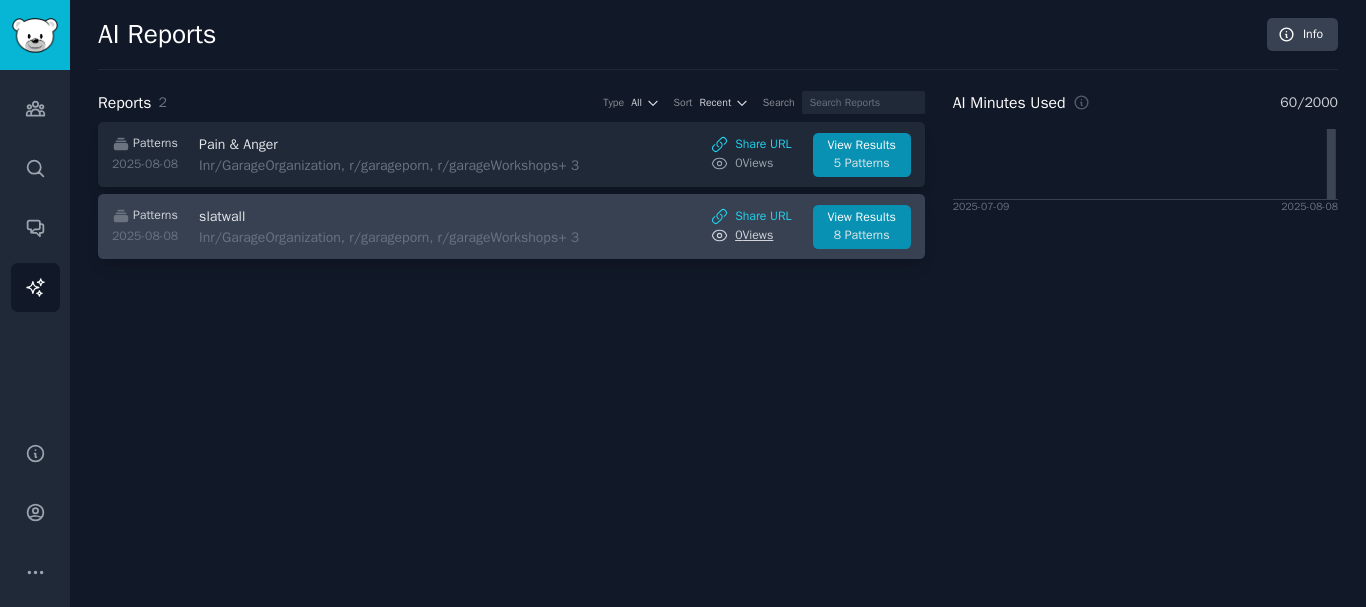 click on "0  View s" at bounding box center [751, 236] 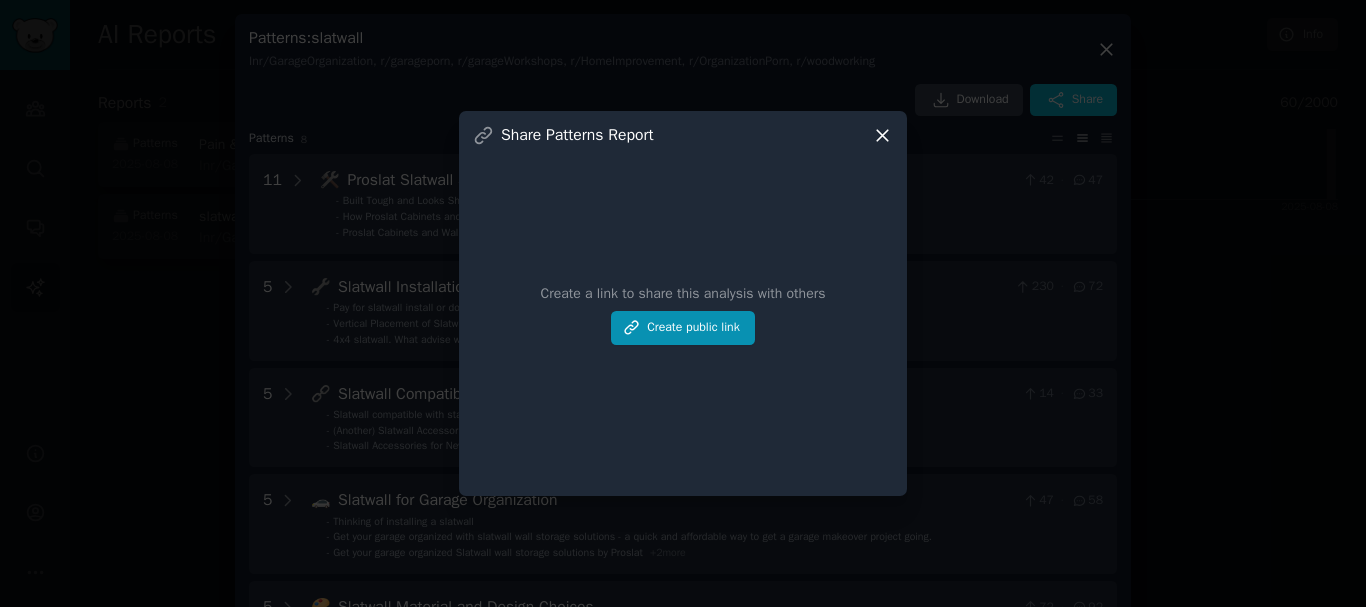 click 